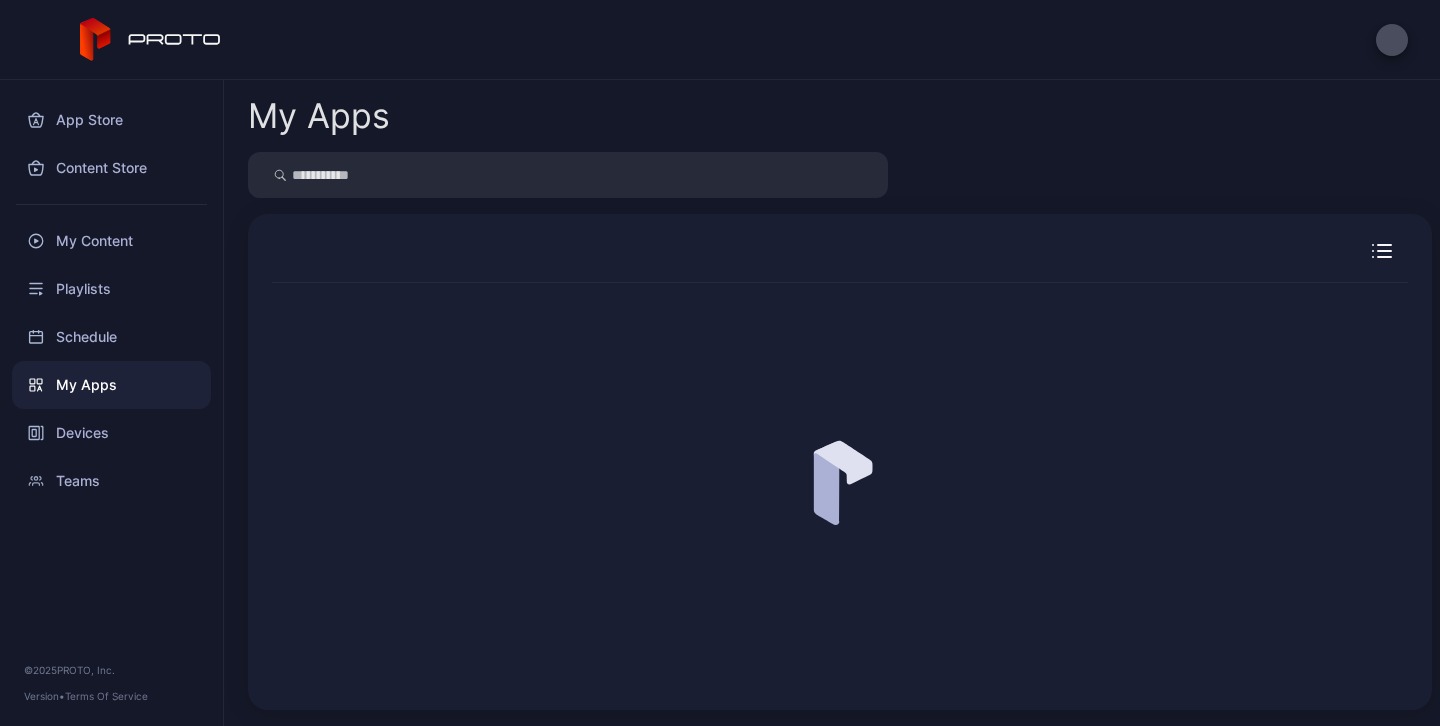 scroll, scrollTop: 0, scrollLeft: 0, axis: both 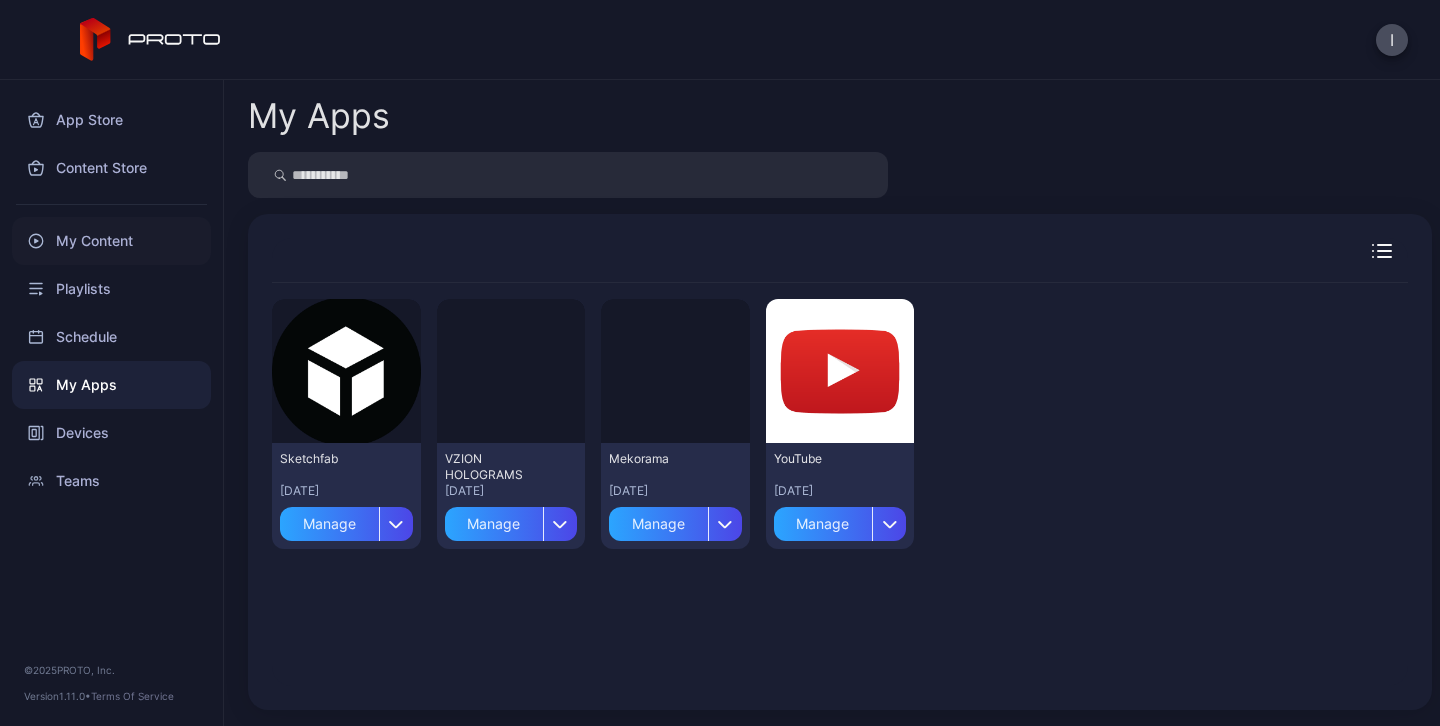 click on "My Content" at bounding box center (111, 241) 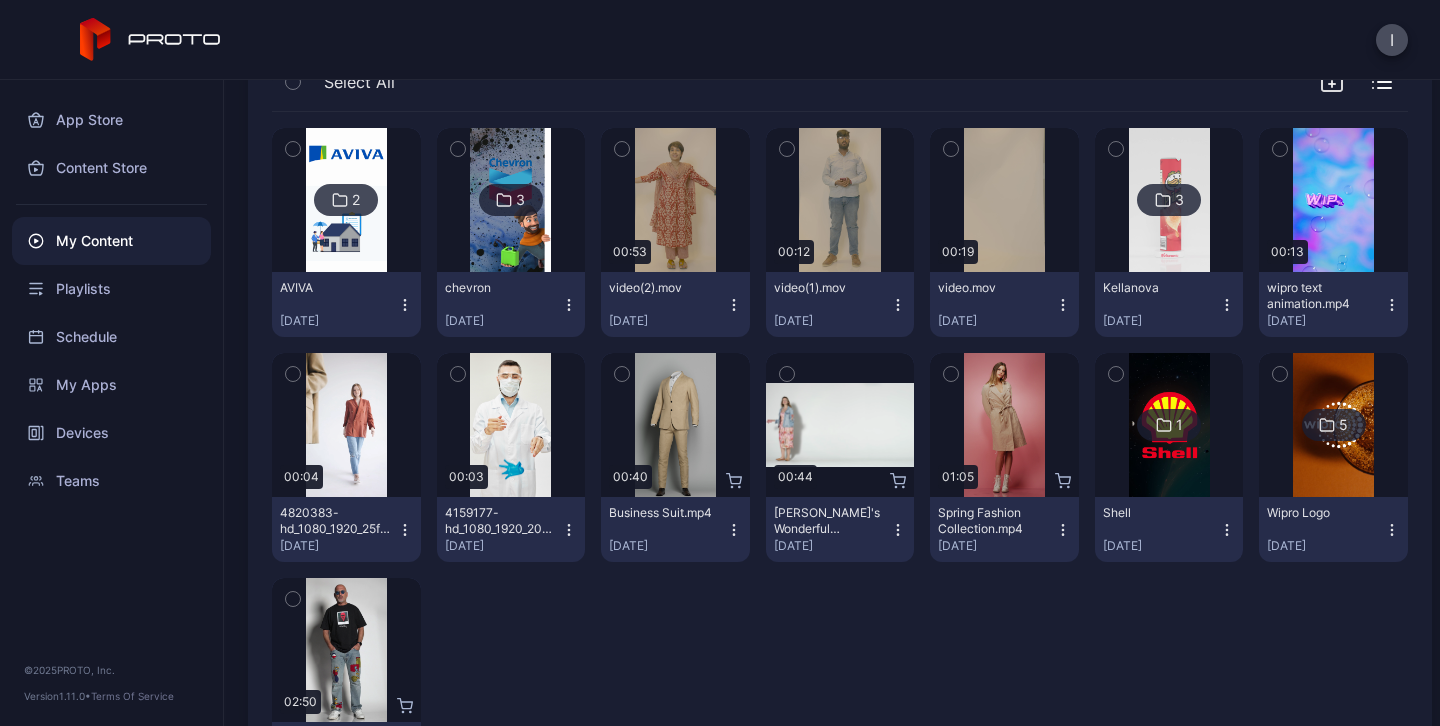 scroll, scrollTop: 243, scrollLeft: 0, axis: vertical 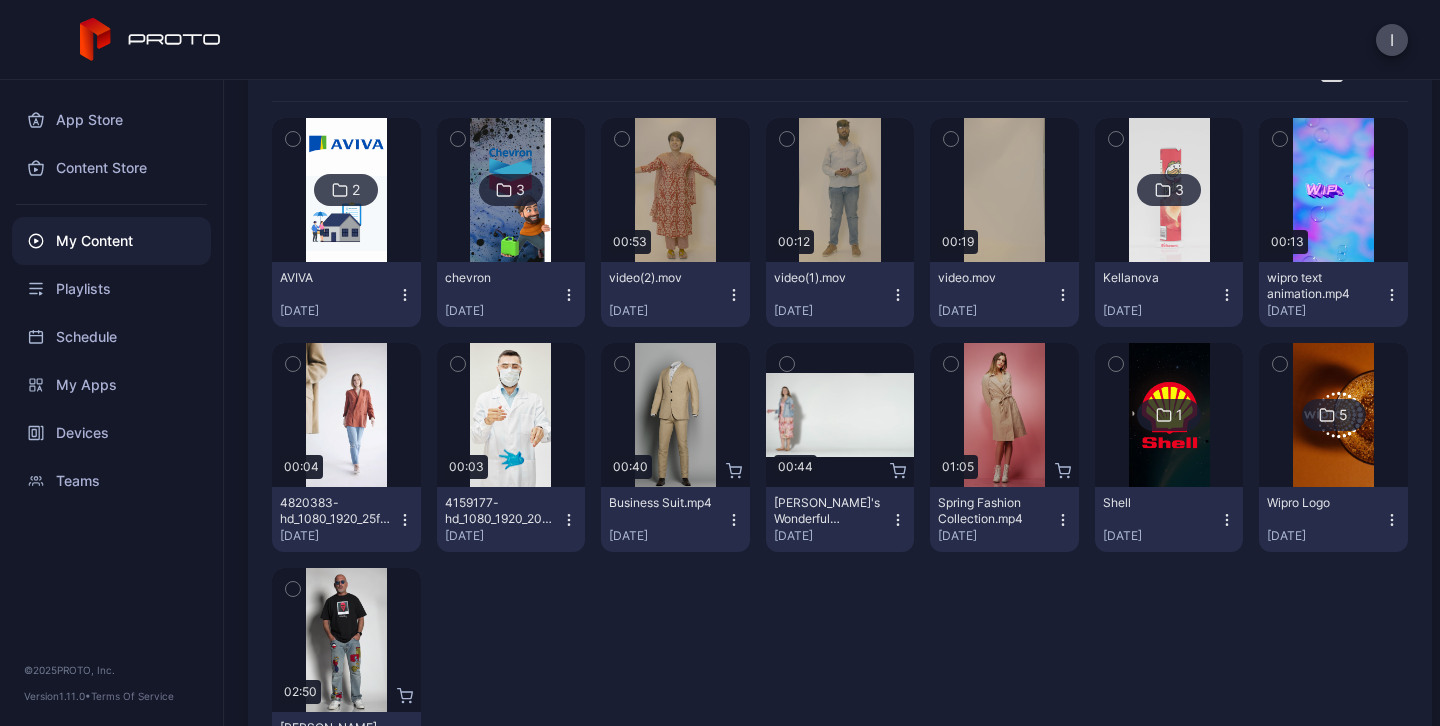 click 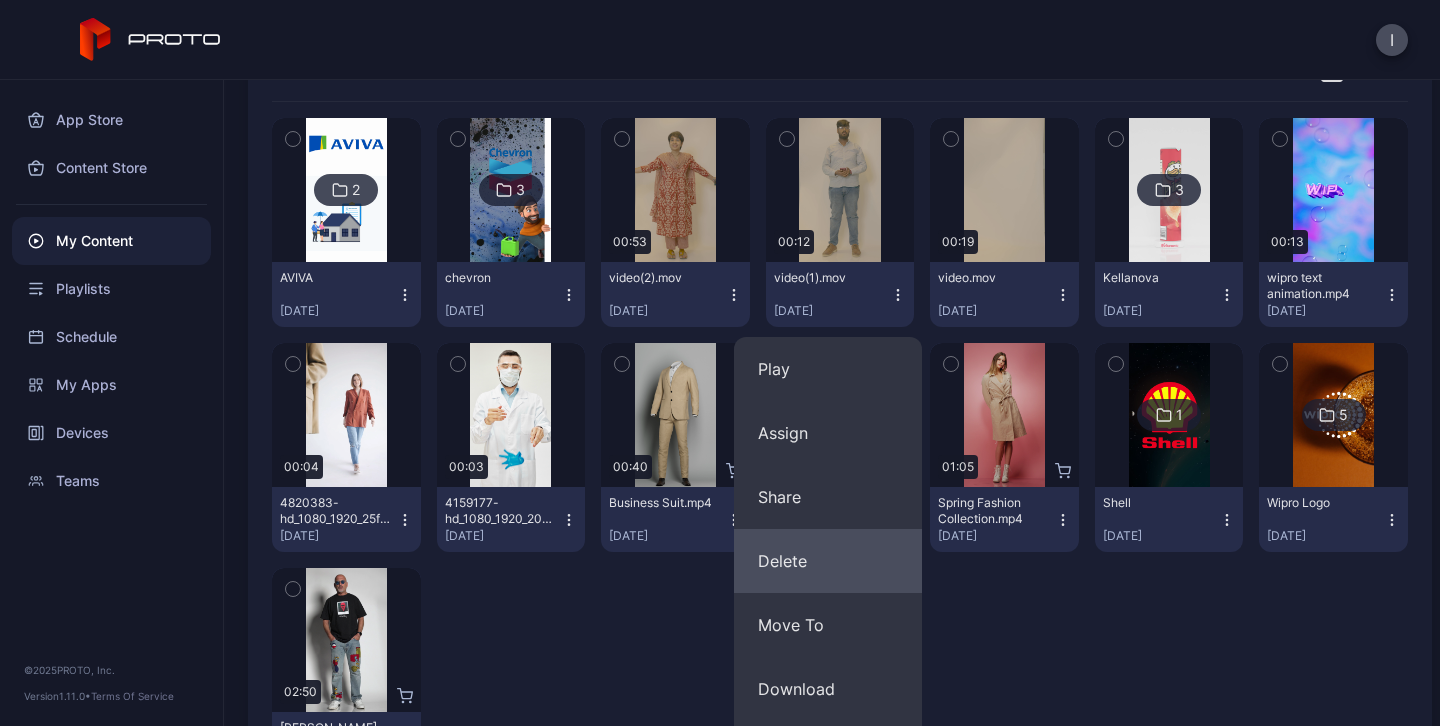 click on "Delete" at bounding box center (828, 561) 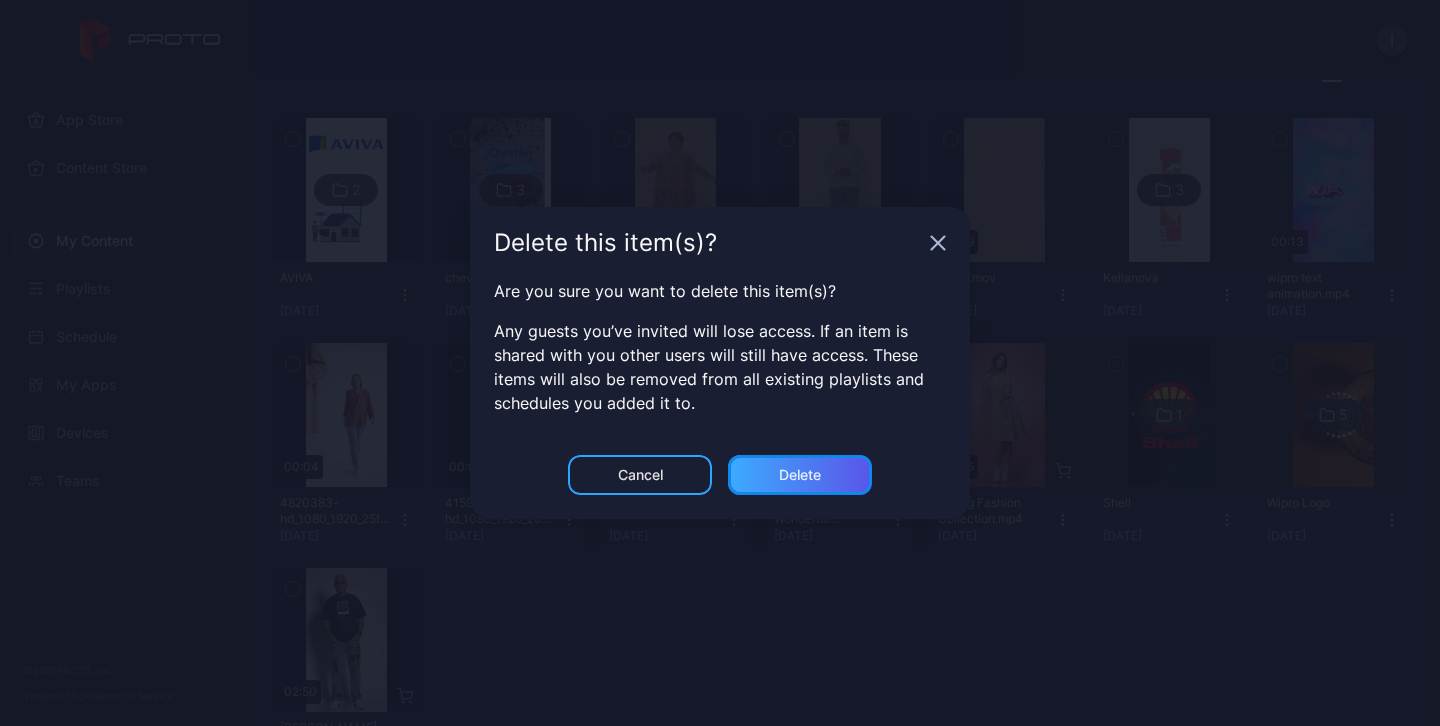 click on "Delete" at bounding box center (800, 475) 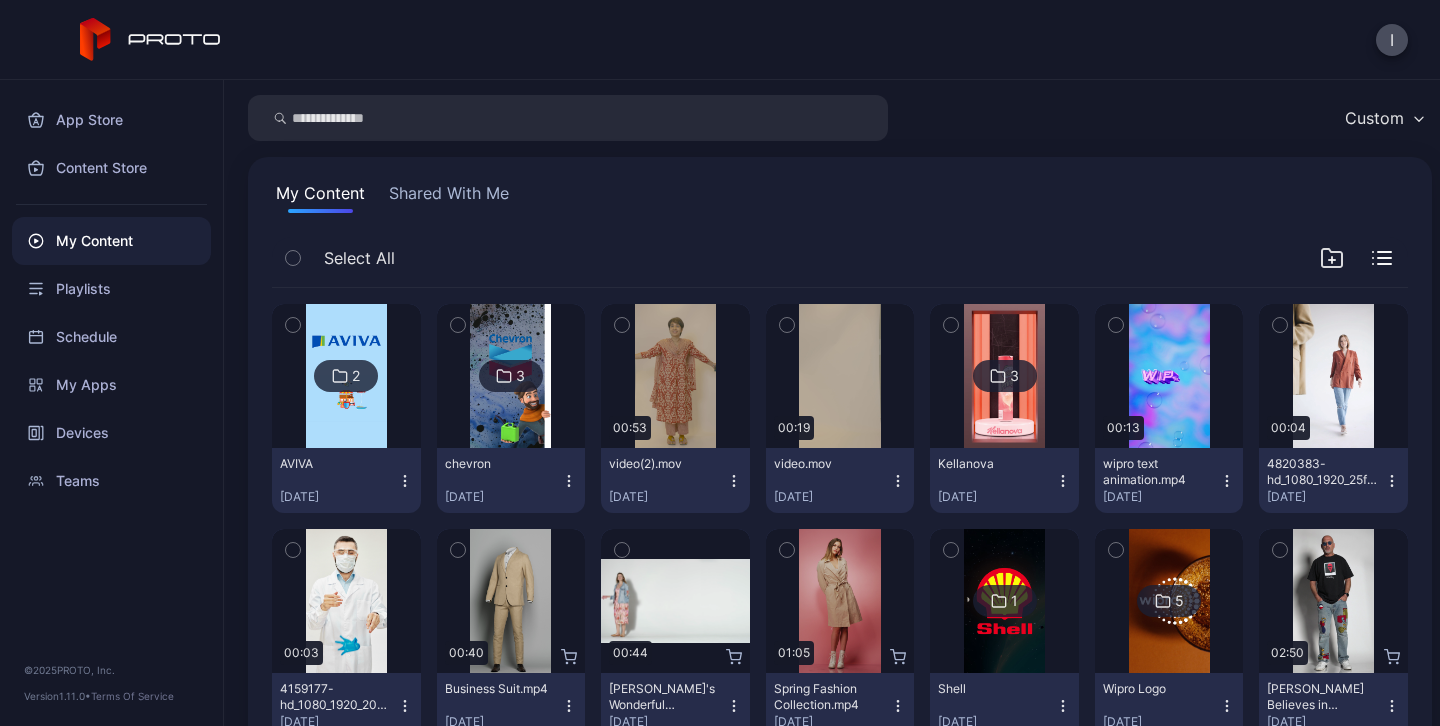 scroll, scrollTop: 141, scrollLeft: 0, axis: vertical 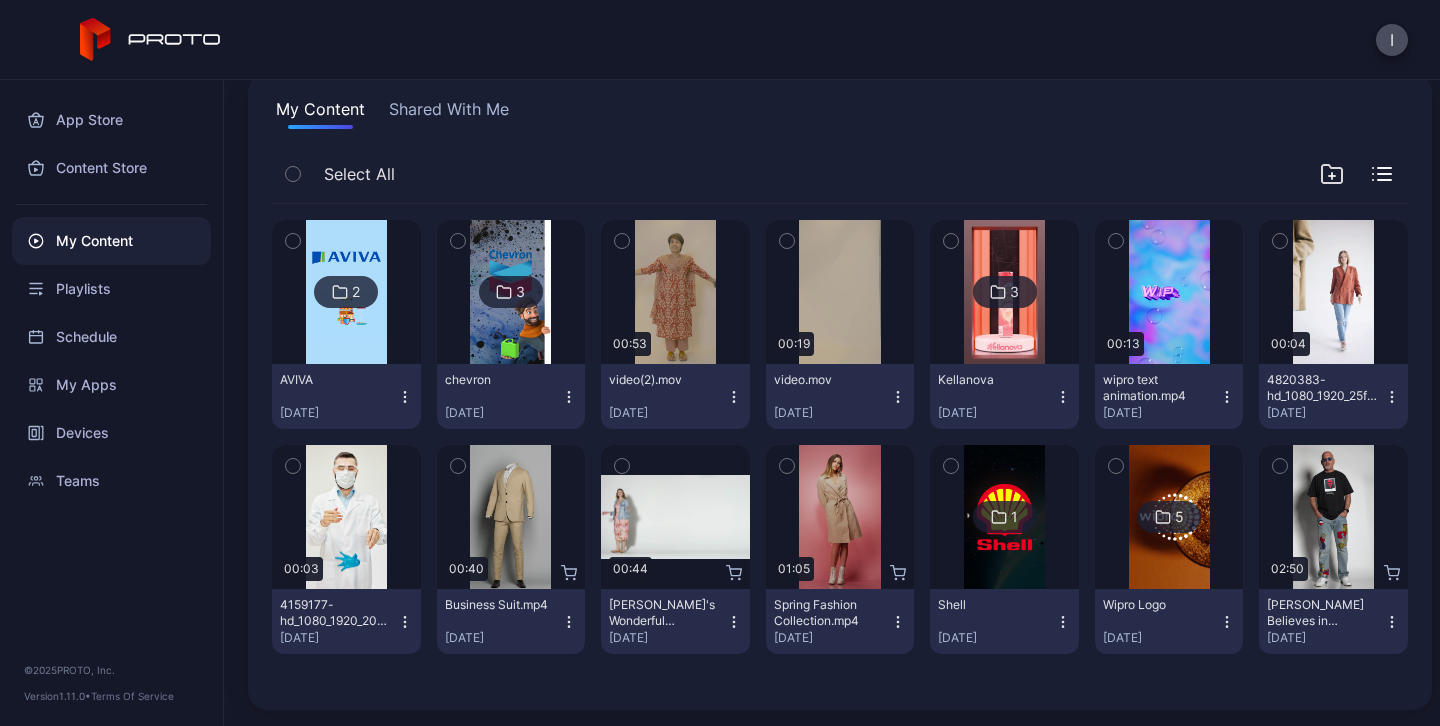click on "Shared With Me" at bounding box center (449, 113) 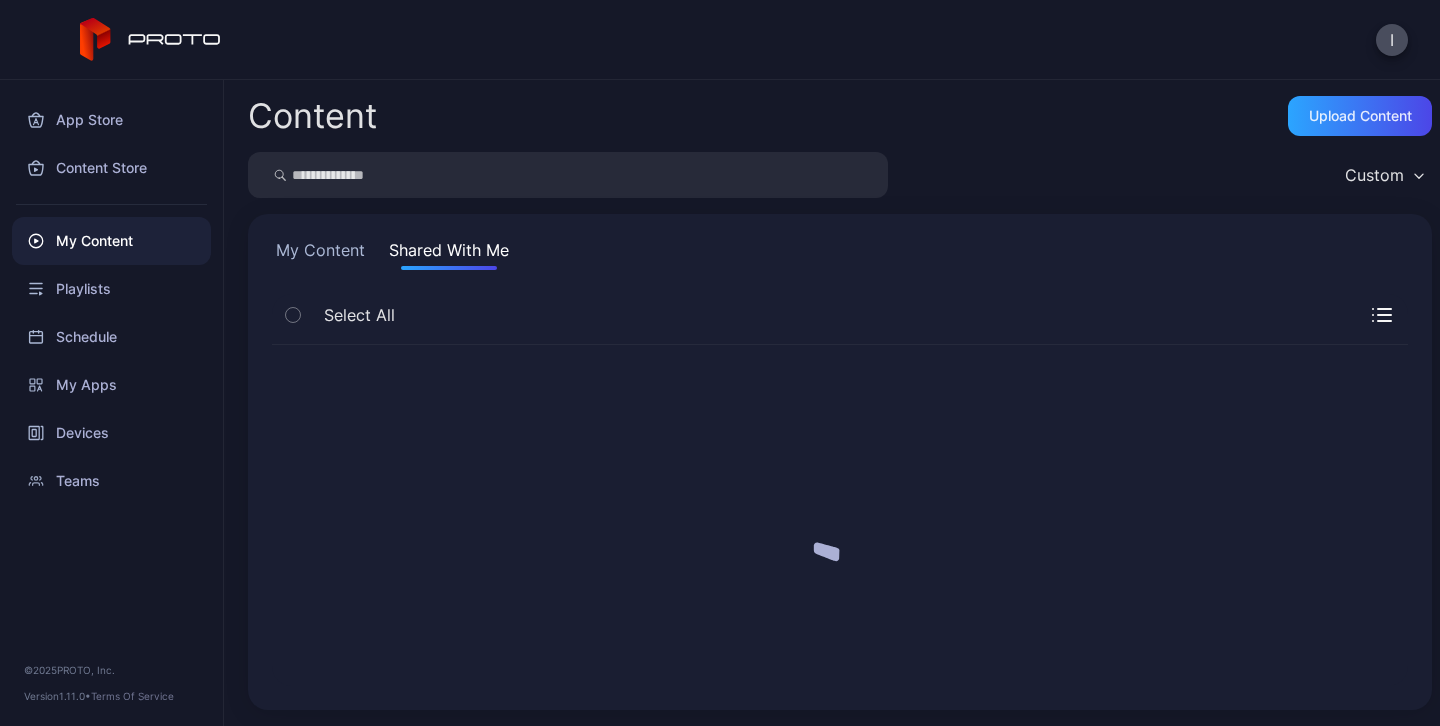 scroll, scrollTop: 0, scrollLeft: 0, axis: both 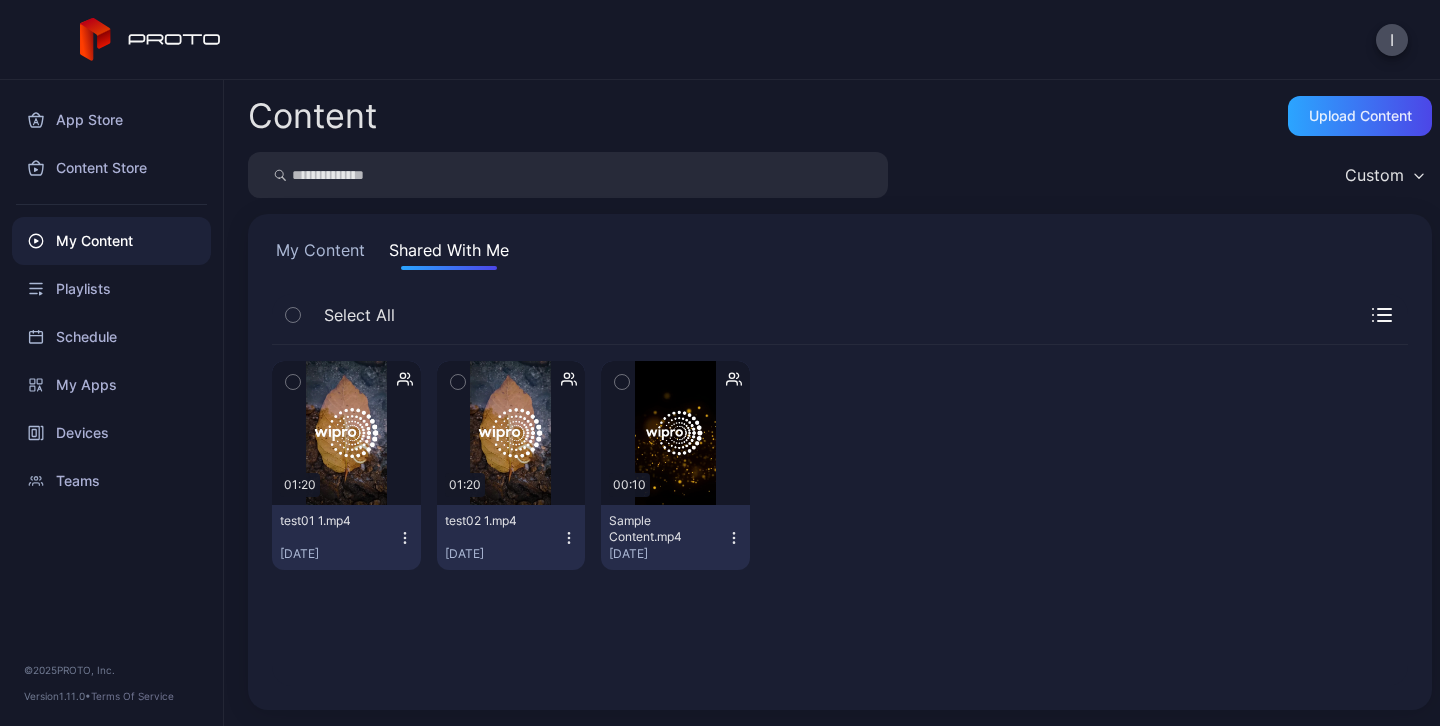 click on "My Content" at bounding box center [320, 254] 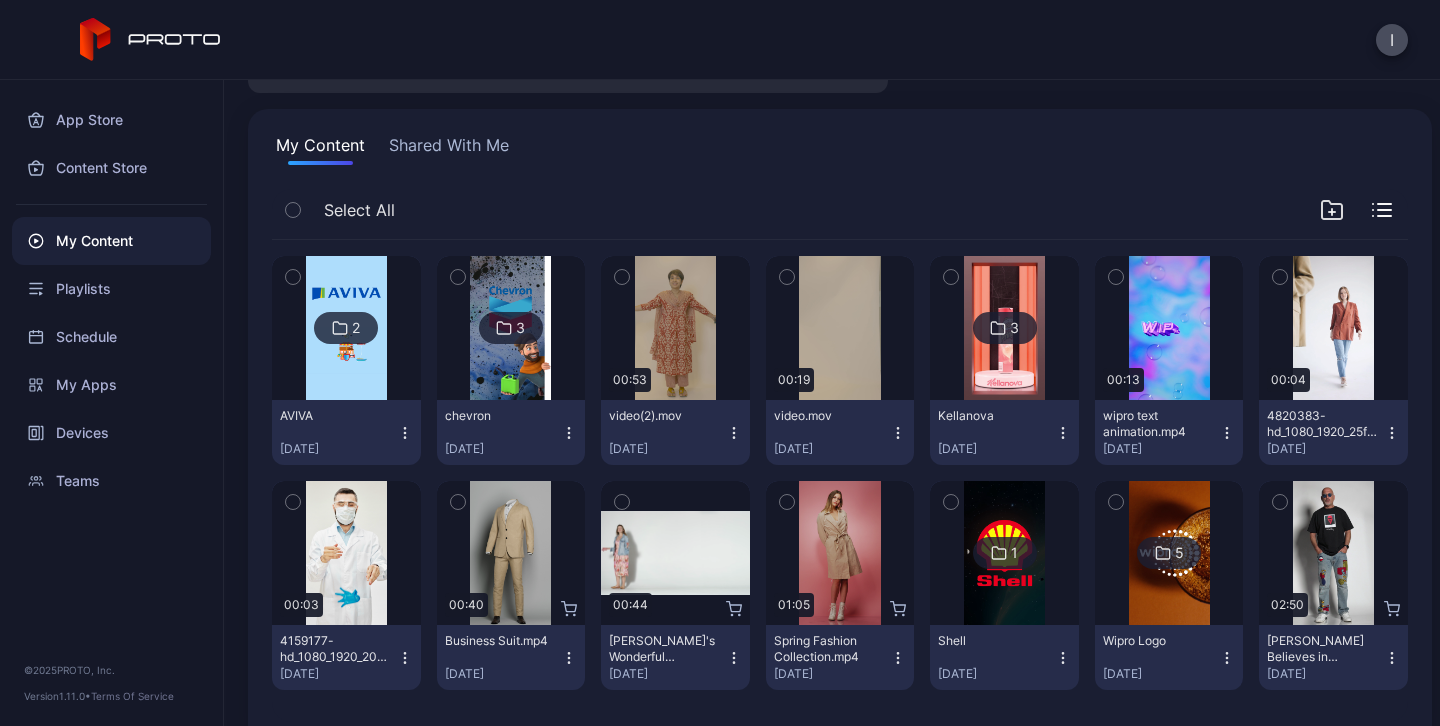 scroll, scrollTop: 141, scrollLeft: 0, axis: vertical 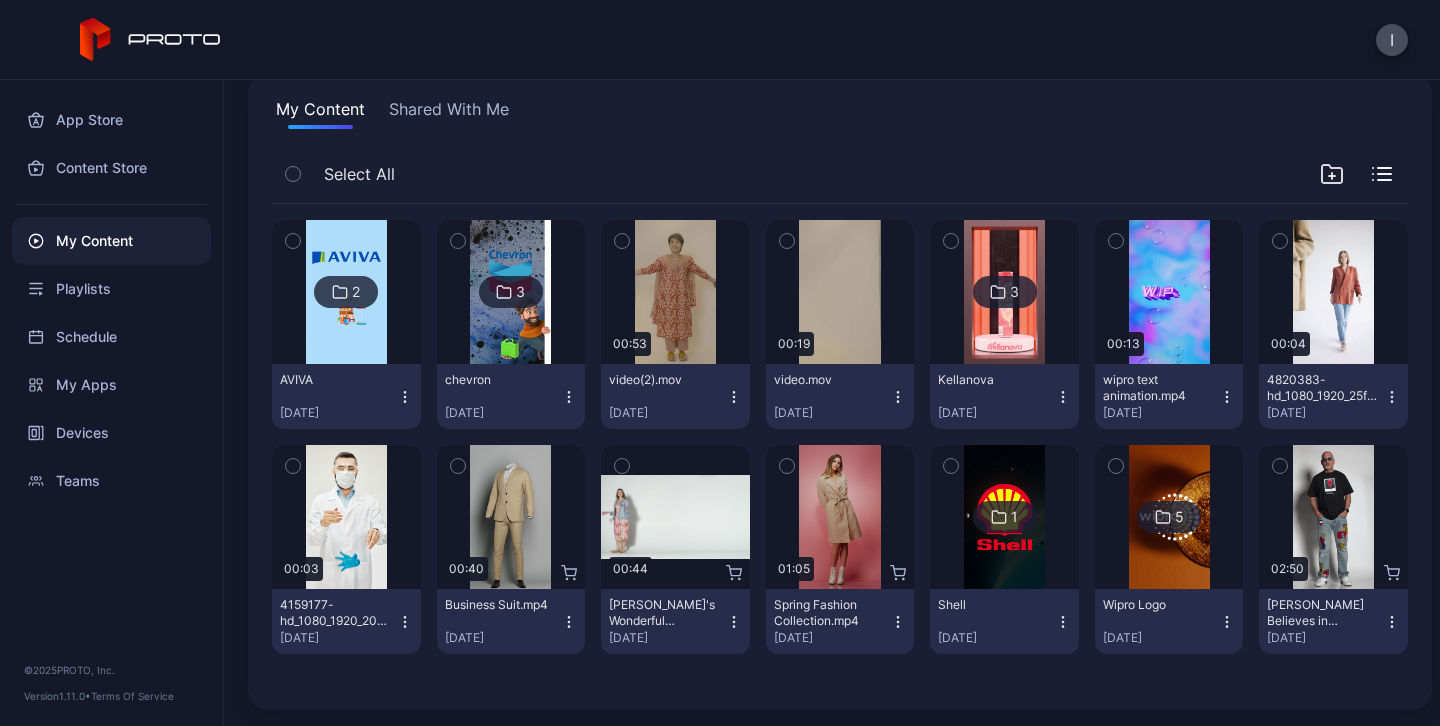 click at bounding box center [346, 292] 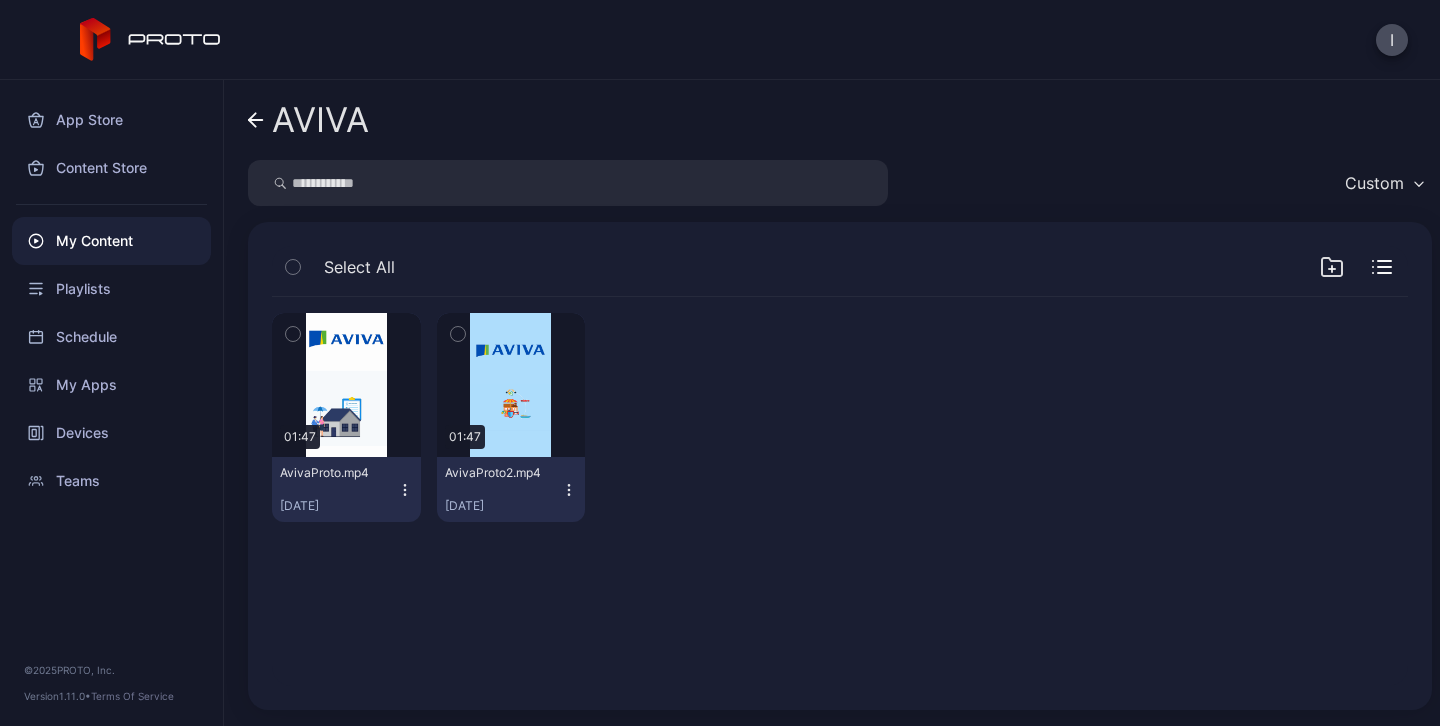 click 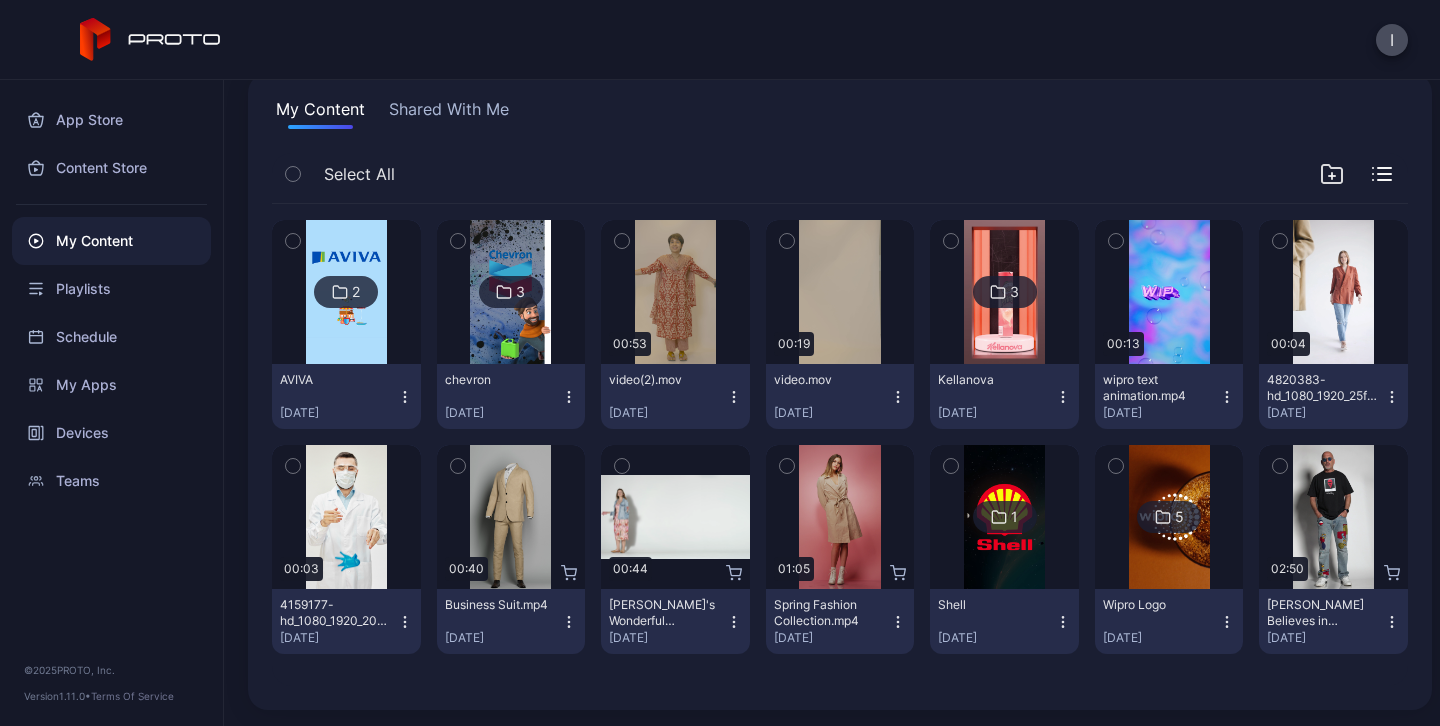 scroll, scrollTop: 0, scrollLeft: 0, axis: both 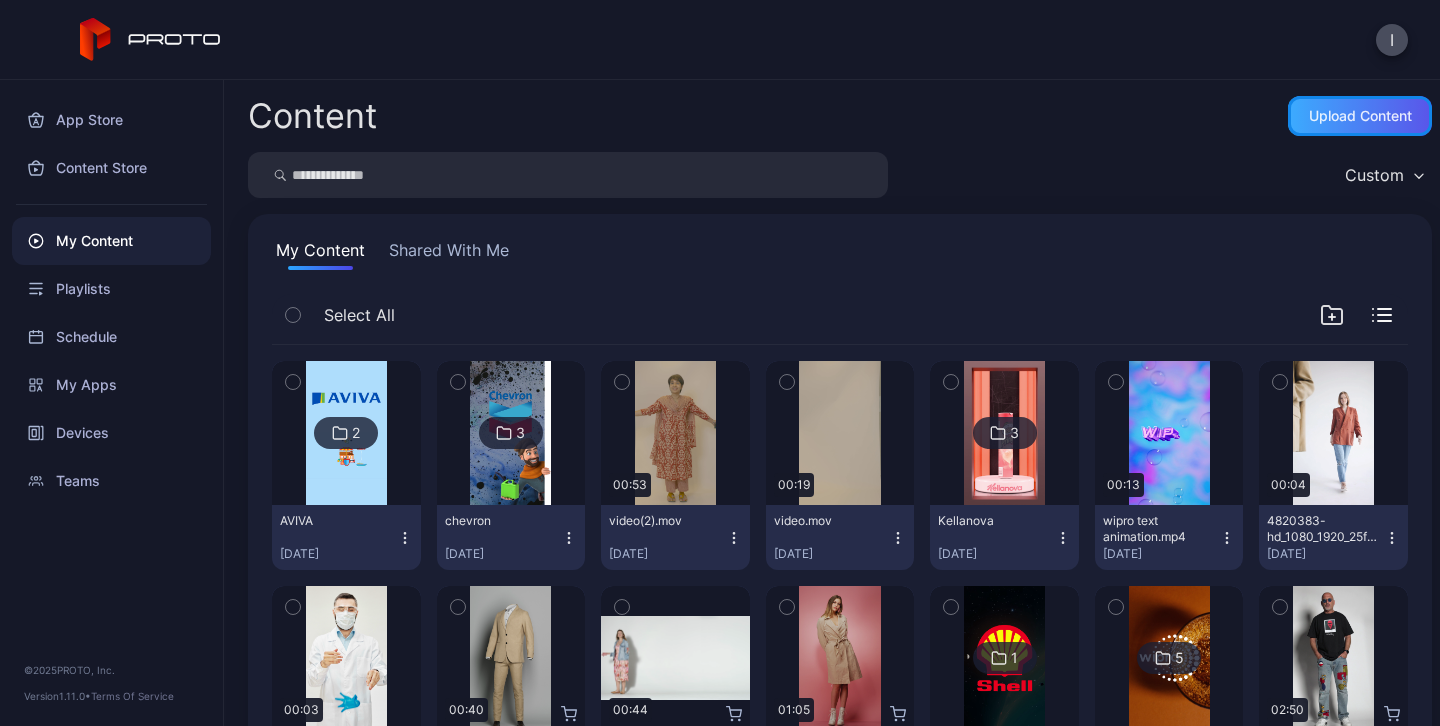 click on "Upload Content" at bounding box center [1360, 116] 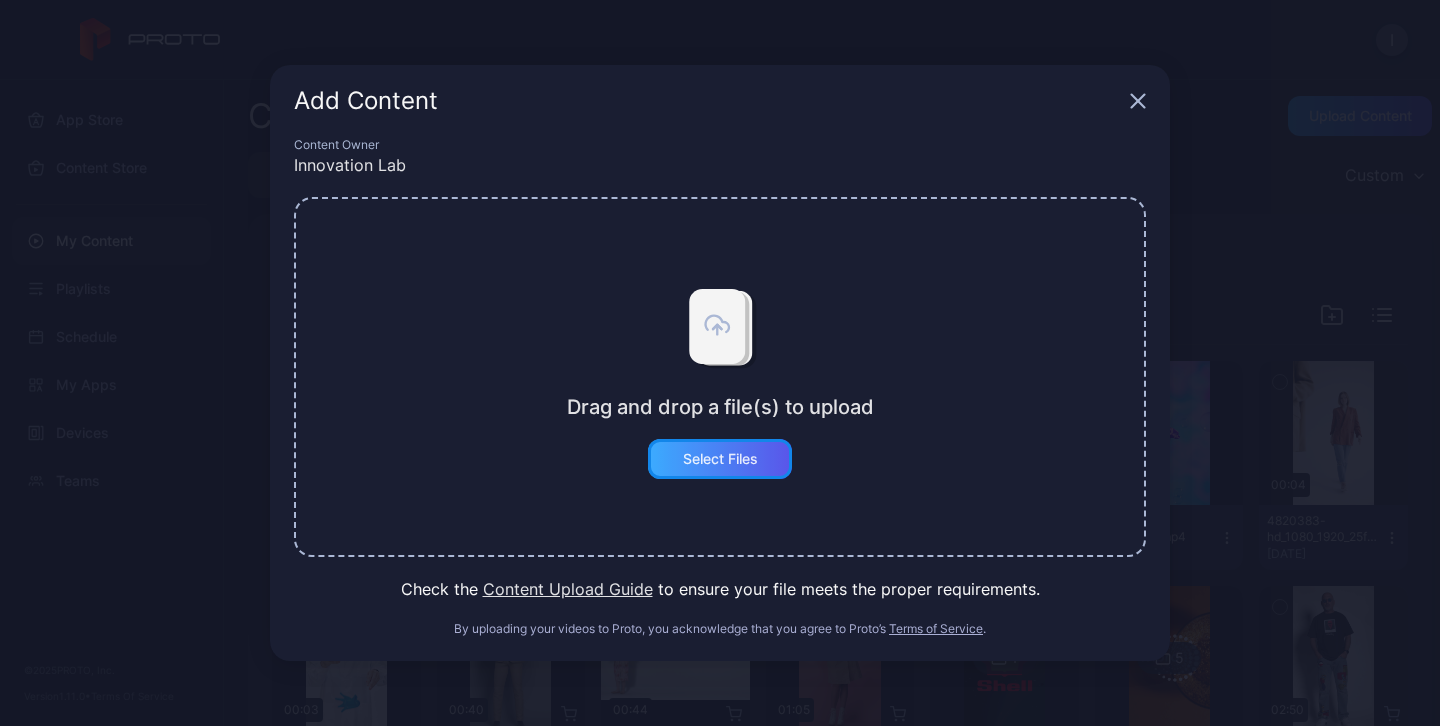 click on "Select Files" at bounding box center [720, 459] 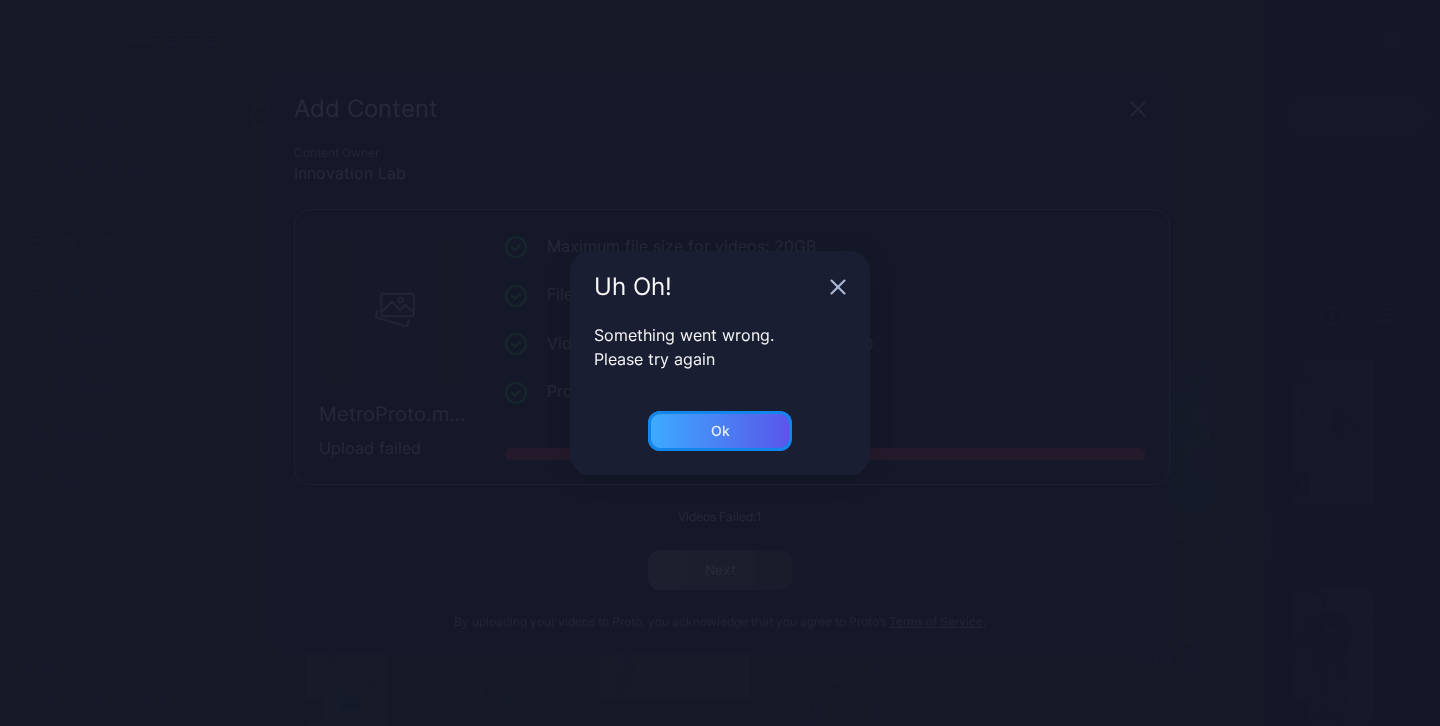 click on "Ok" at bounding box center (720, 431) 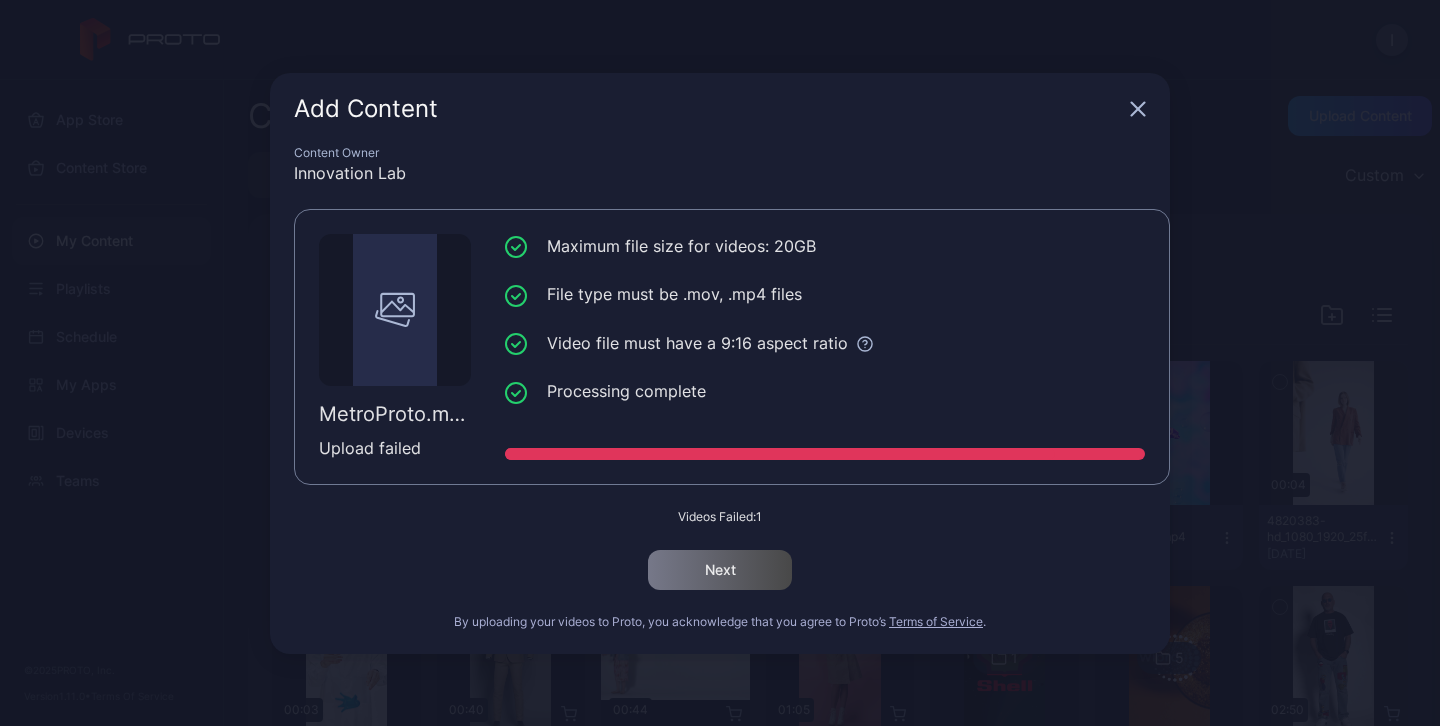 click 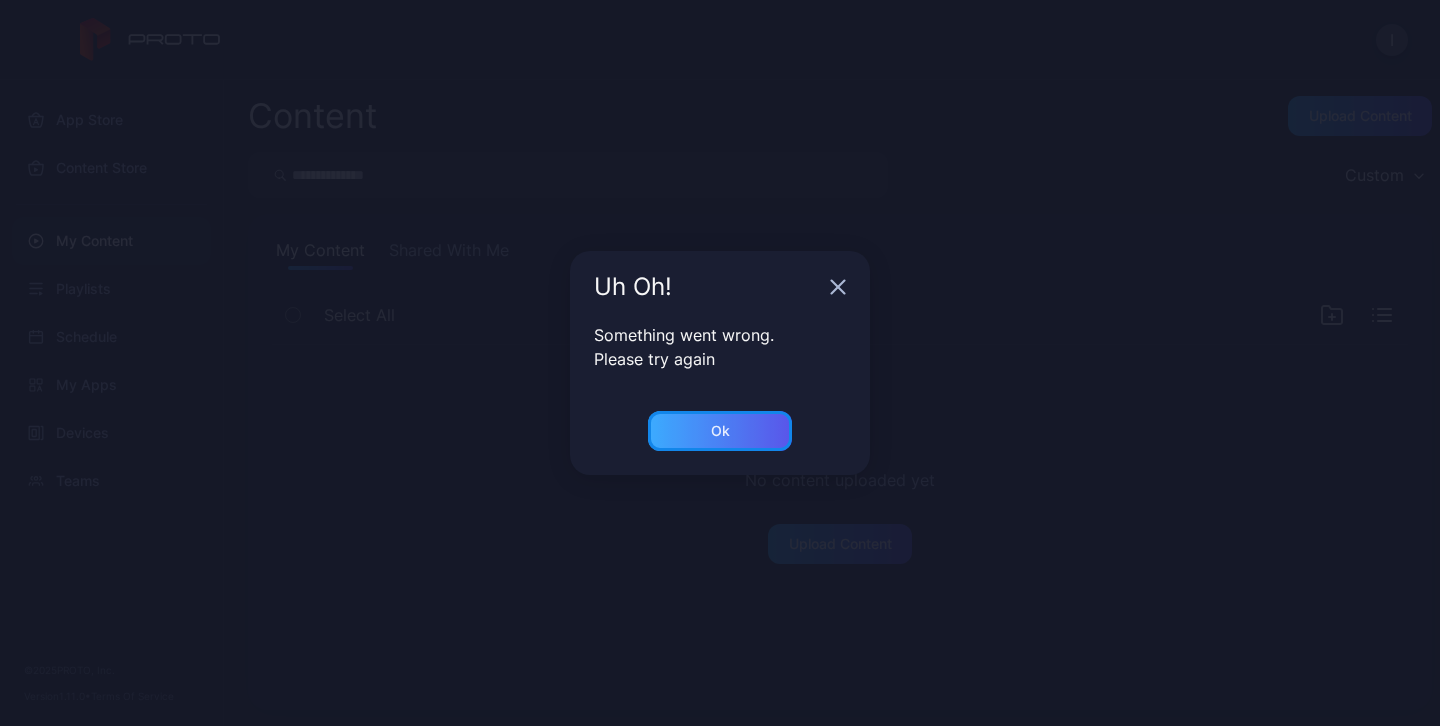 click on "Ok" at bounding box center (720, 431) 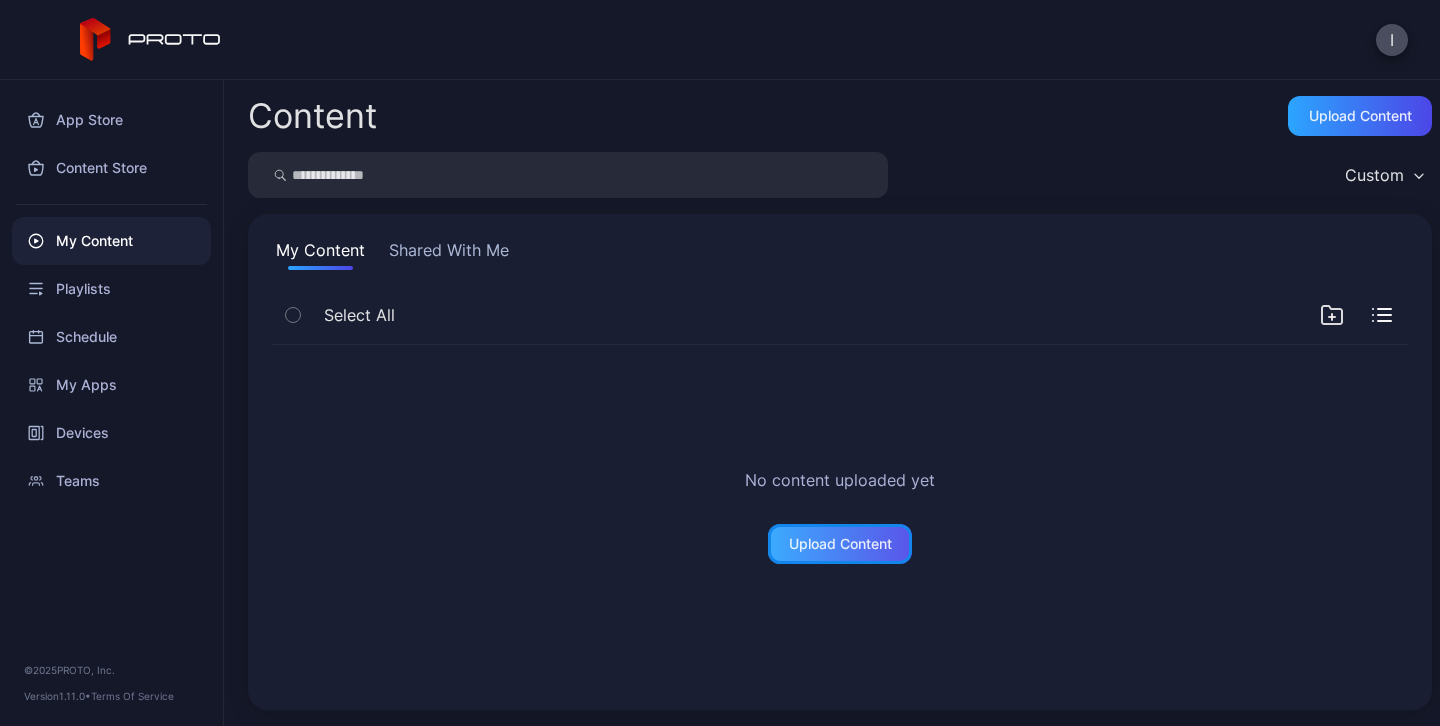 click on "Upload Content" at bounding box center (840, 544) 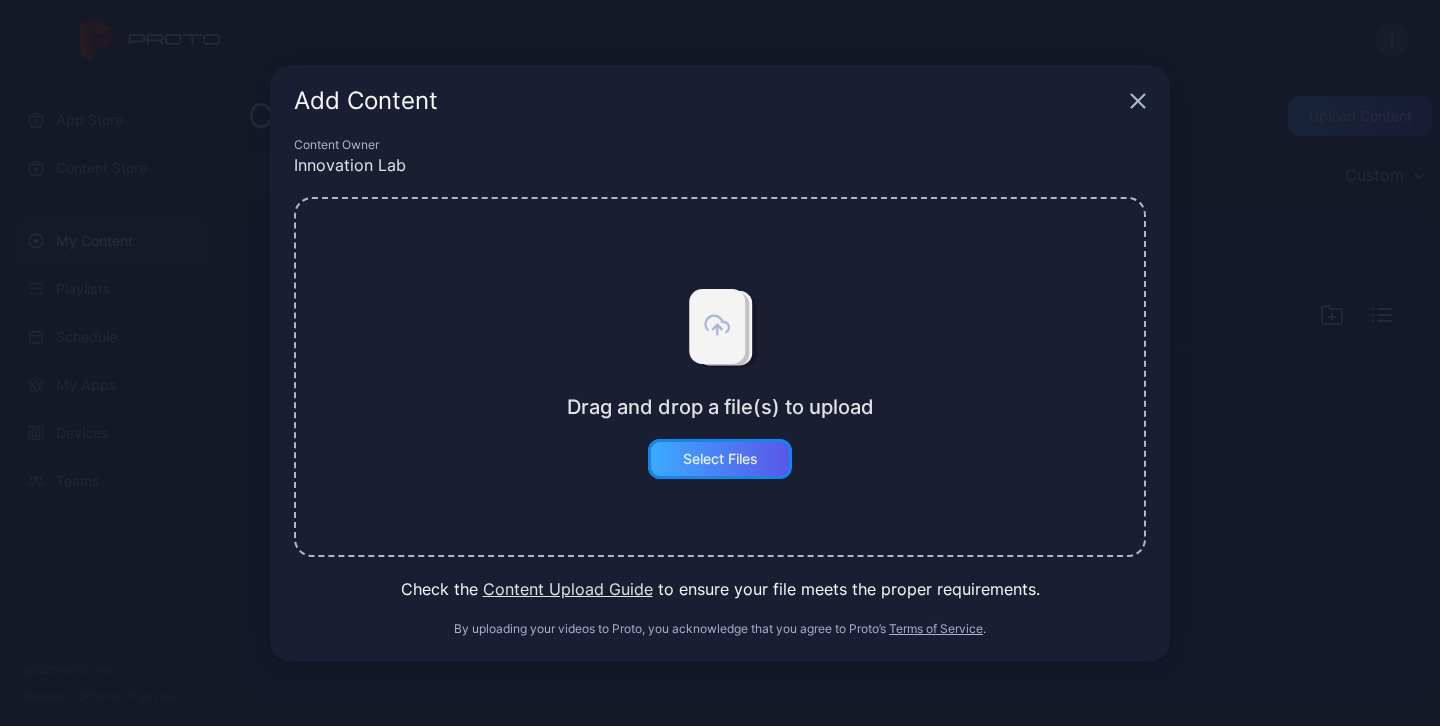 click on "Select Files" at bounding box center [720, 459] 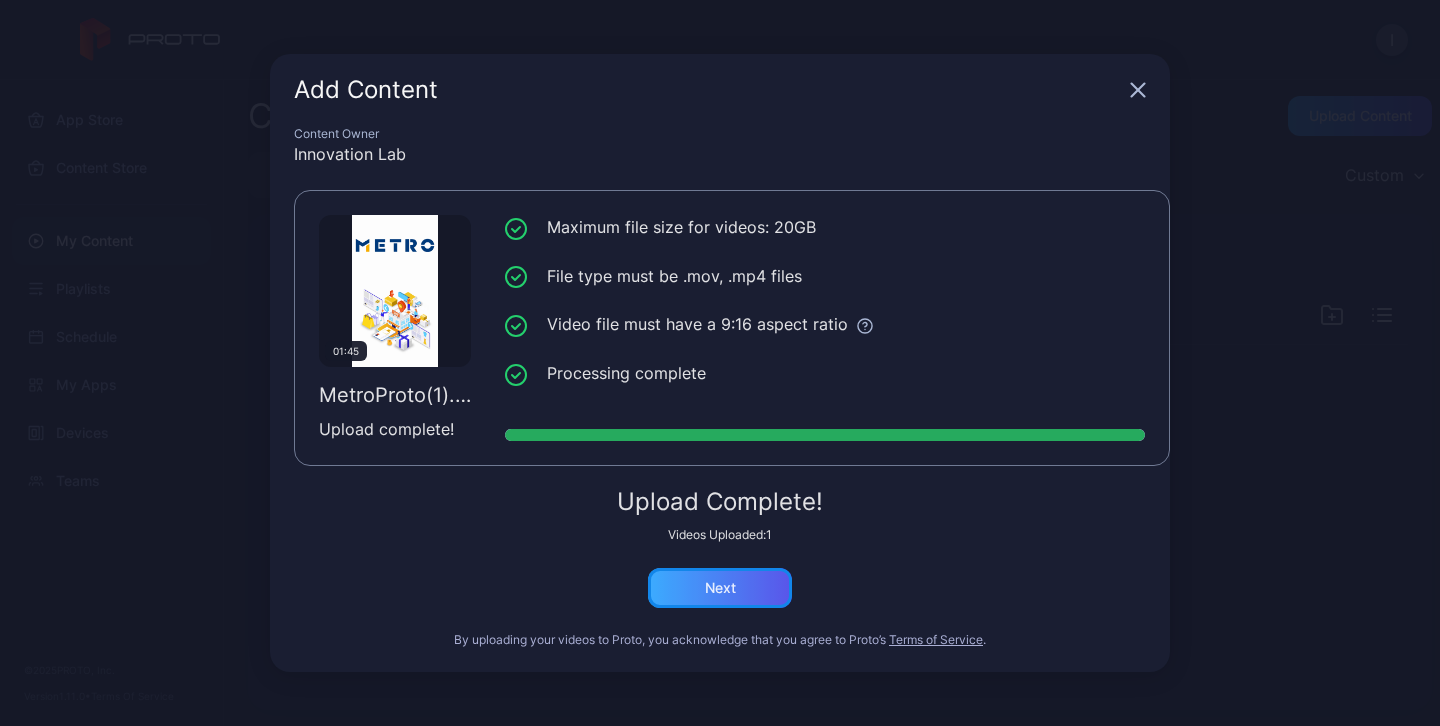 click on "Next" at bounding box center [720, 588] 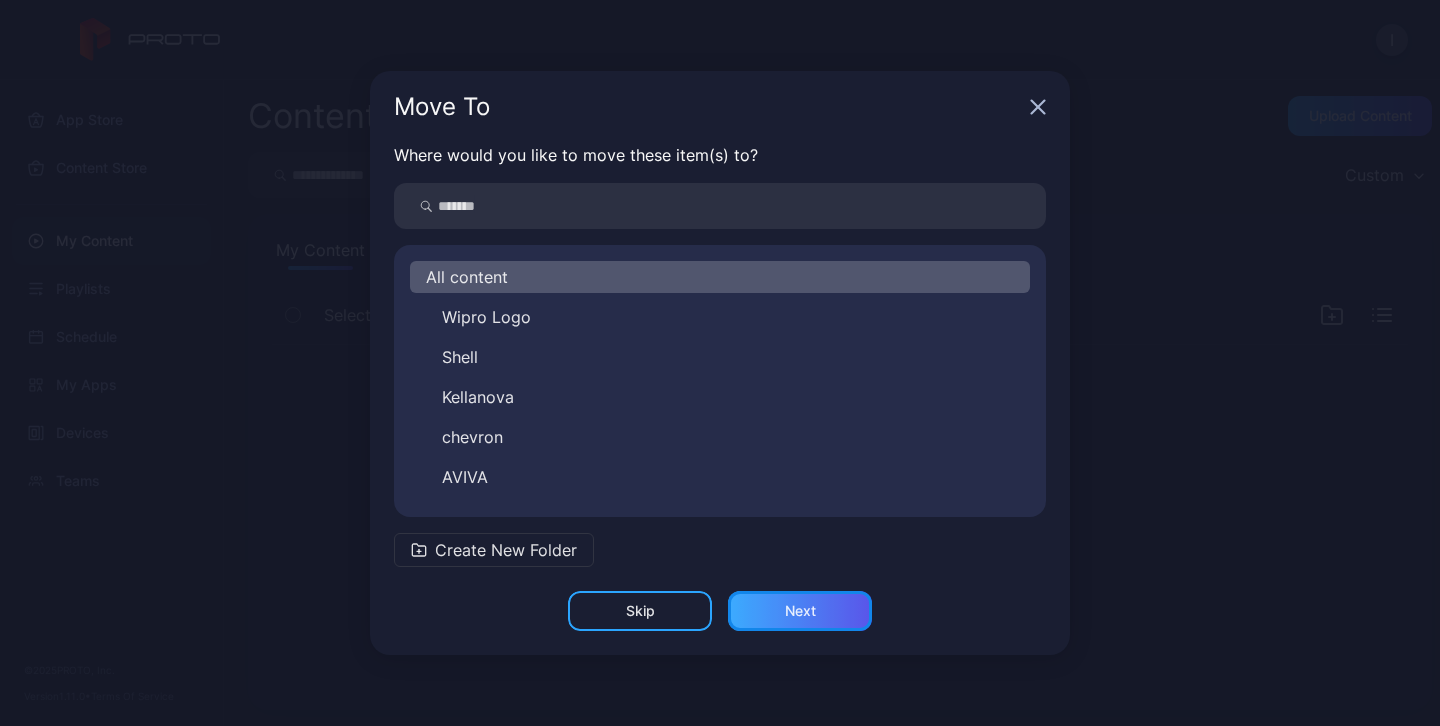 click on "Next" at bounding box center [800, 611] 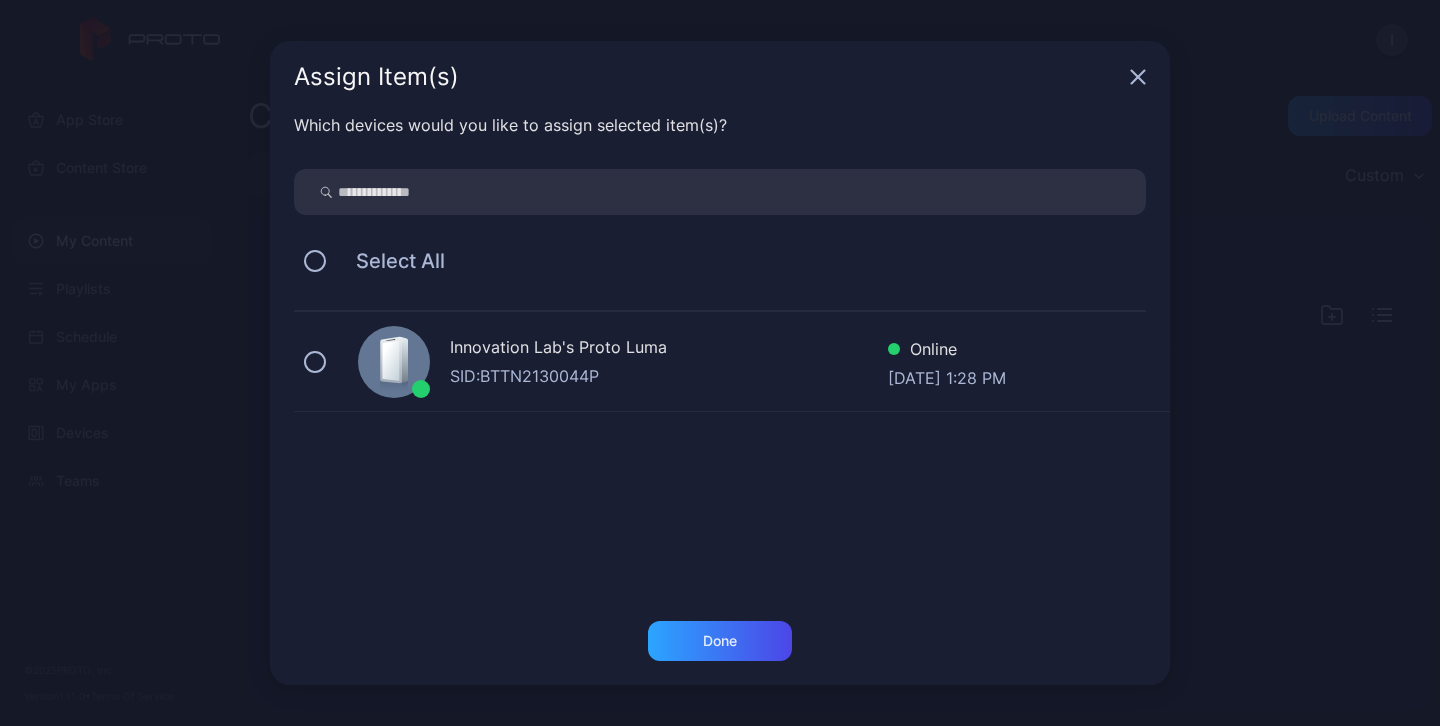click on "Innovation Lab's Proto Luma" at bounding box center [669, 349] 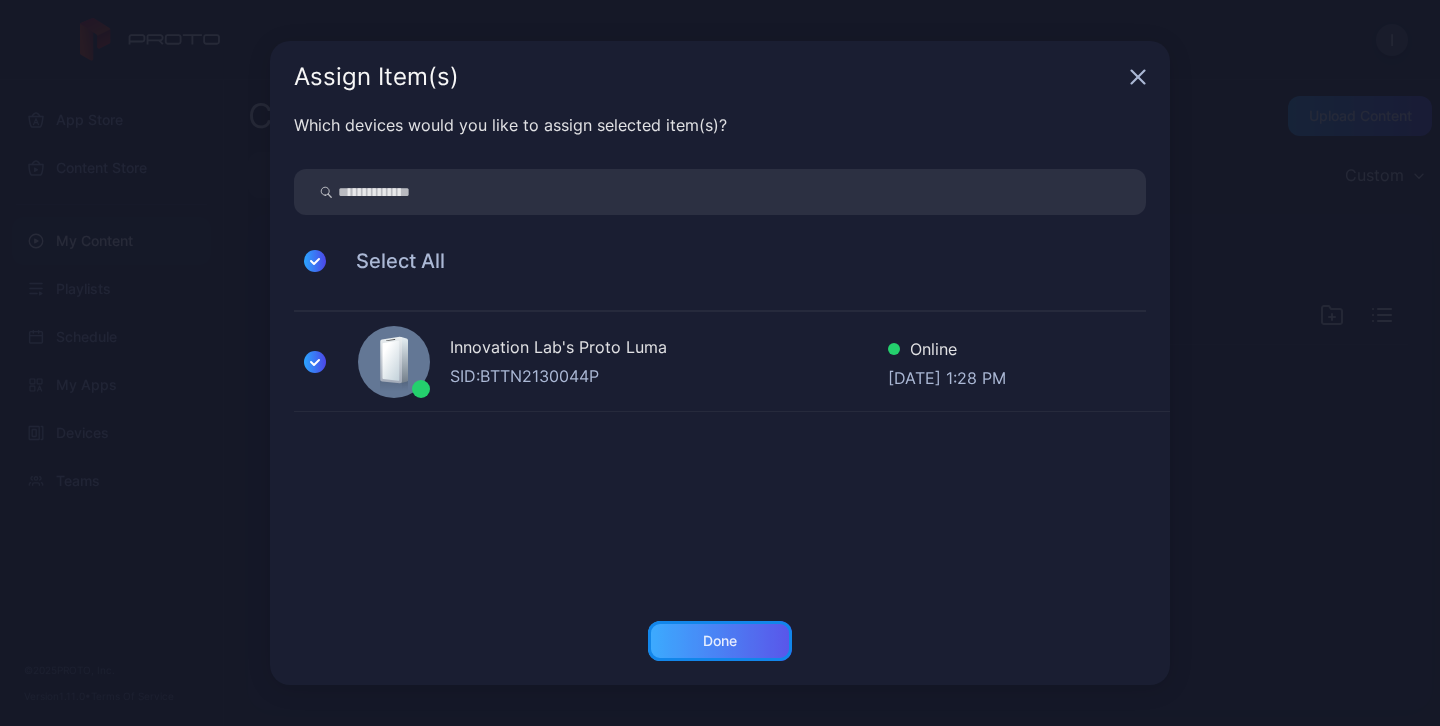 click on "Done" at bounding box center (720, 641) 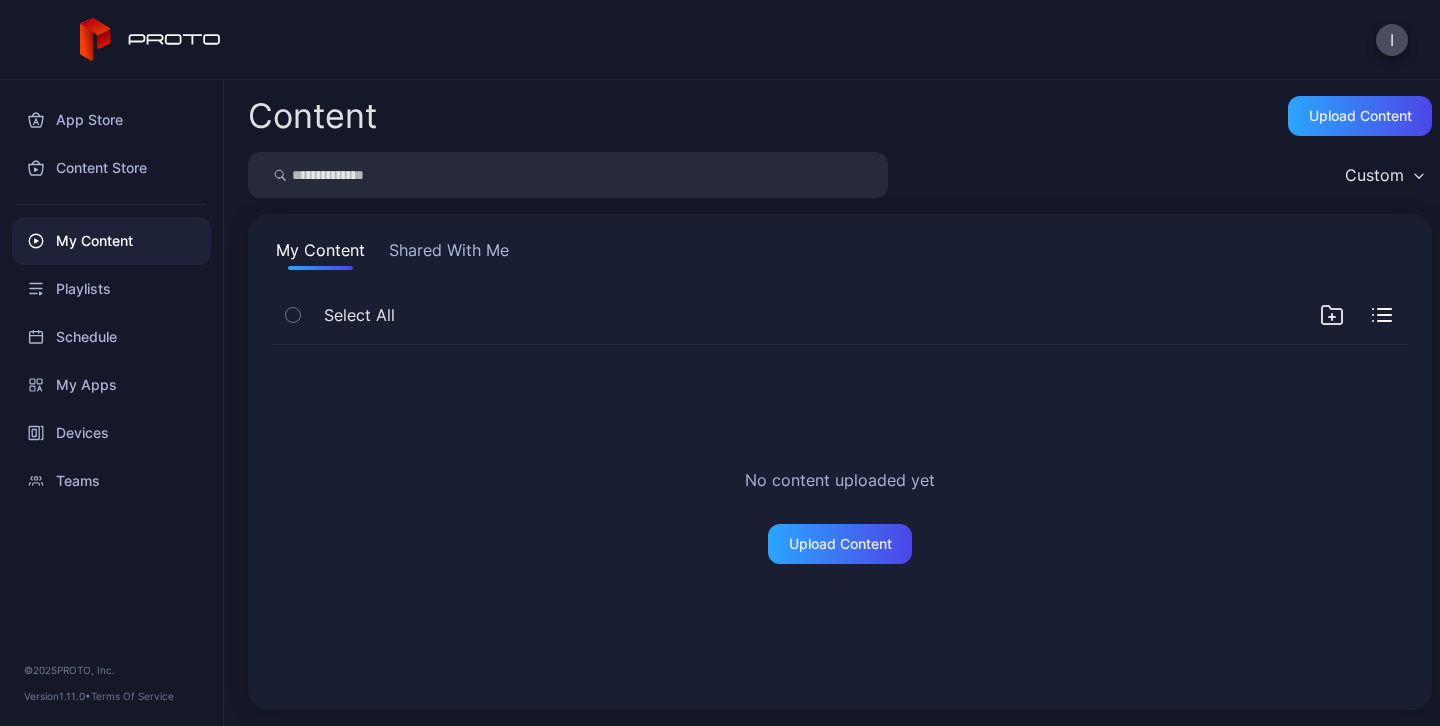 click on "My Content" at bounding box center [111, 241] 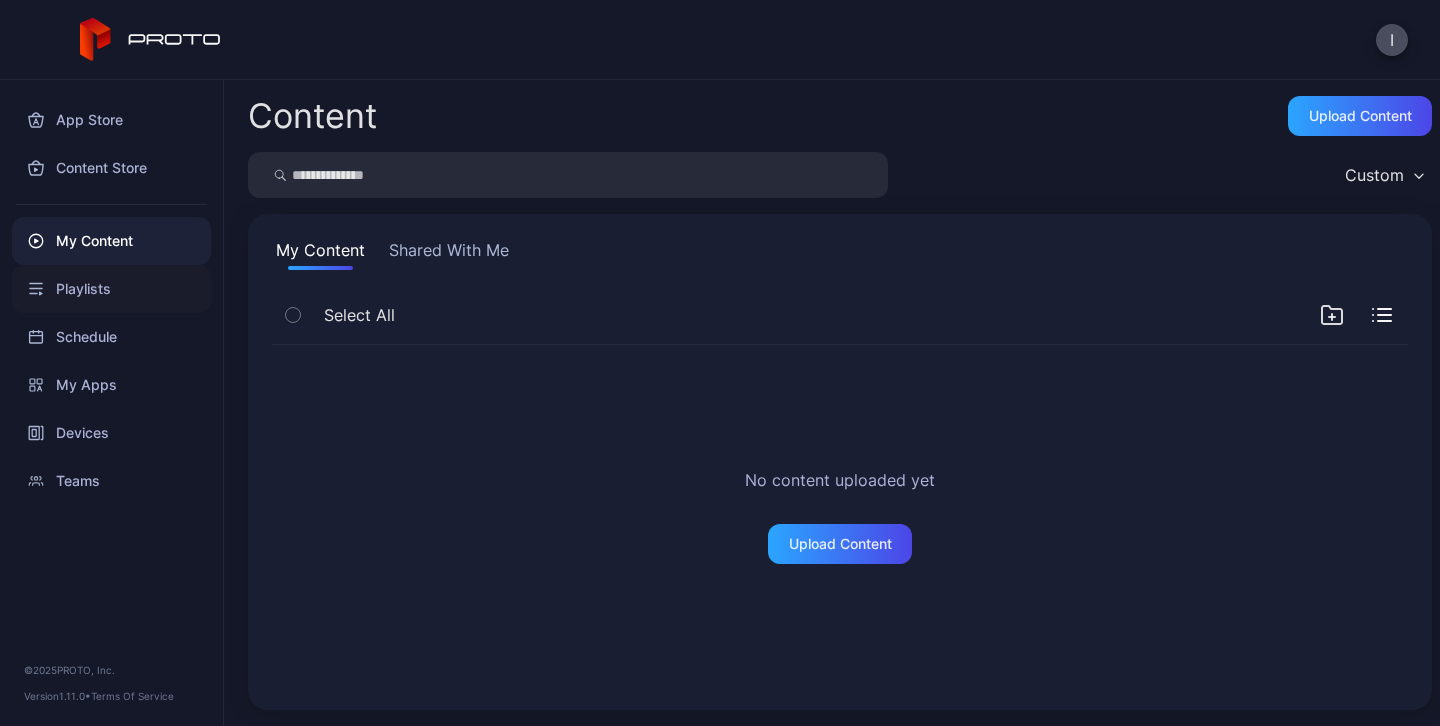 click on "Playlists" at bounding box center [111, 289] 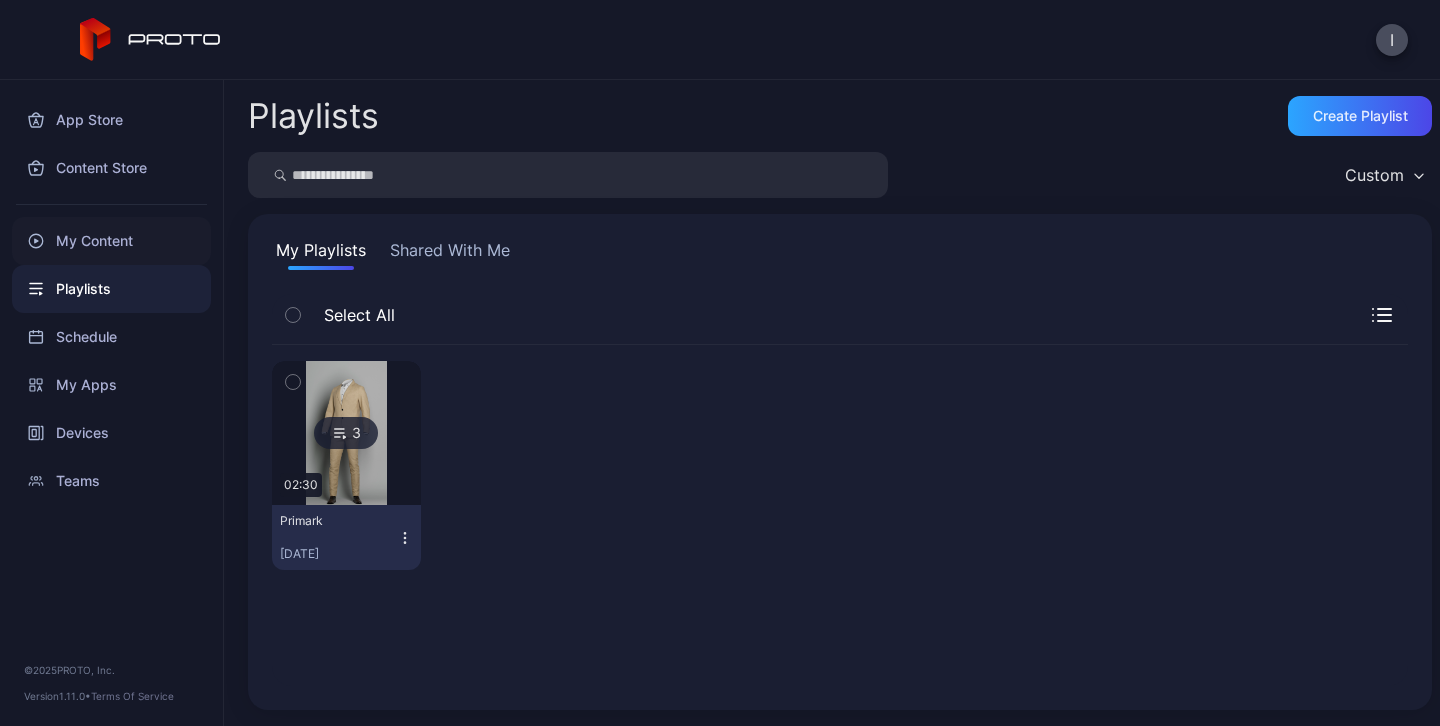 click on "My Content" at bounding box center (111, 241) 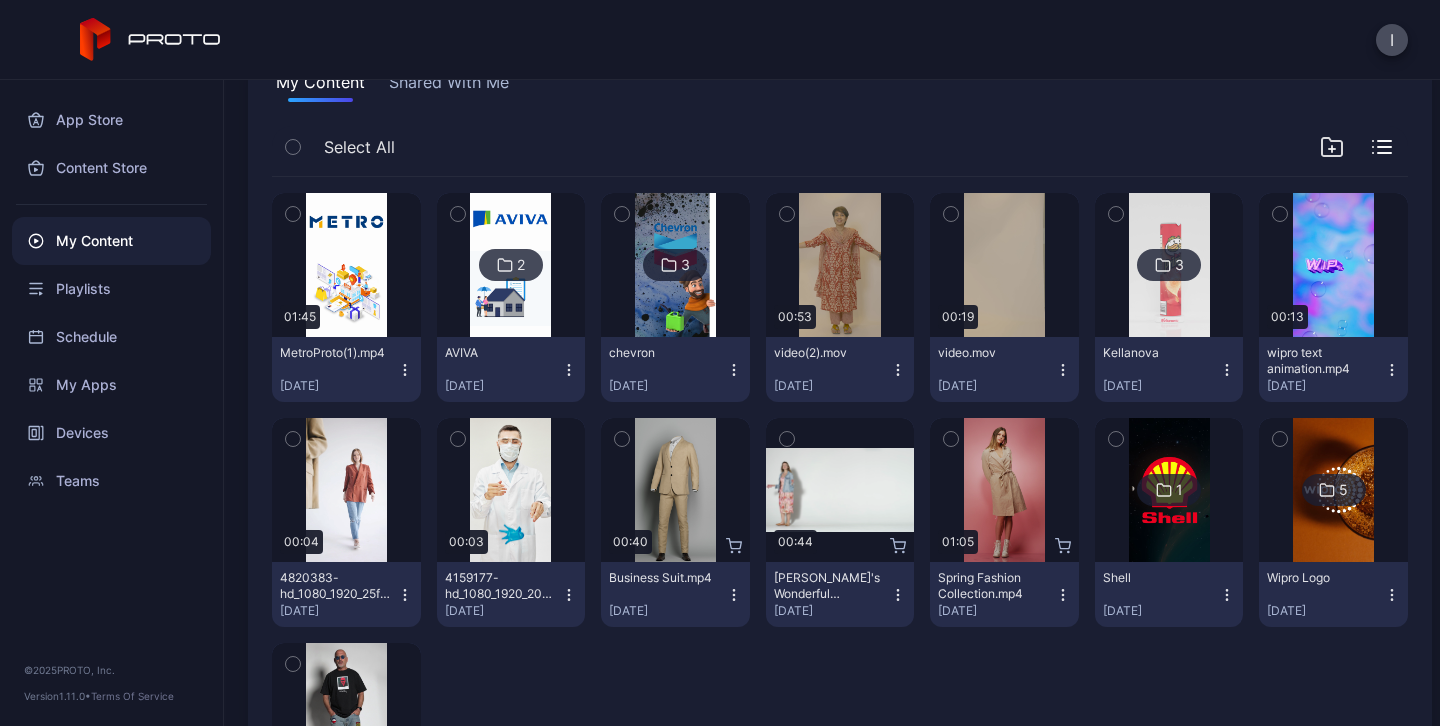 scroll, scrollTop: 167, scrollLeft: 0, axis: vertical 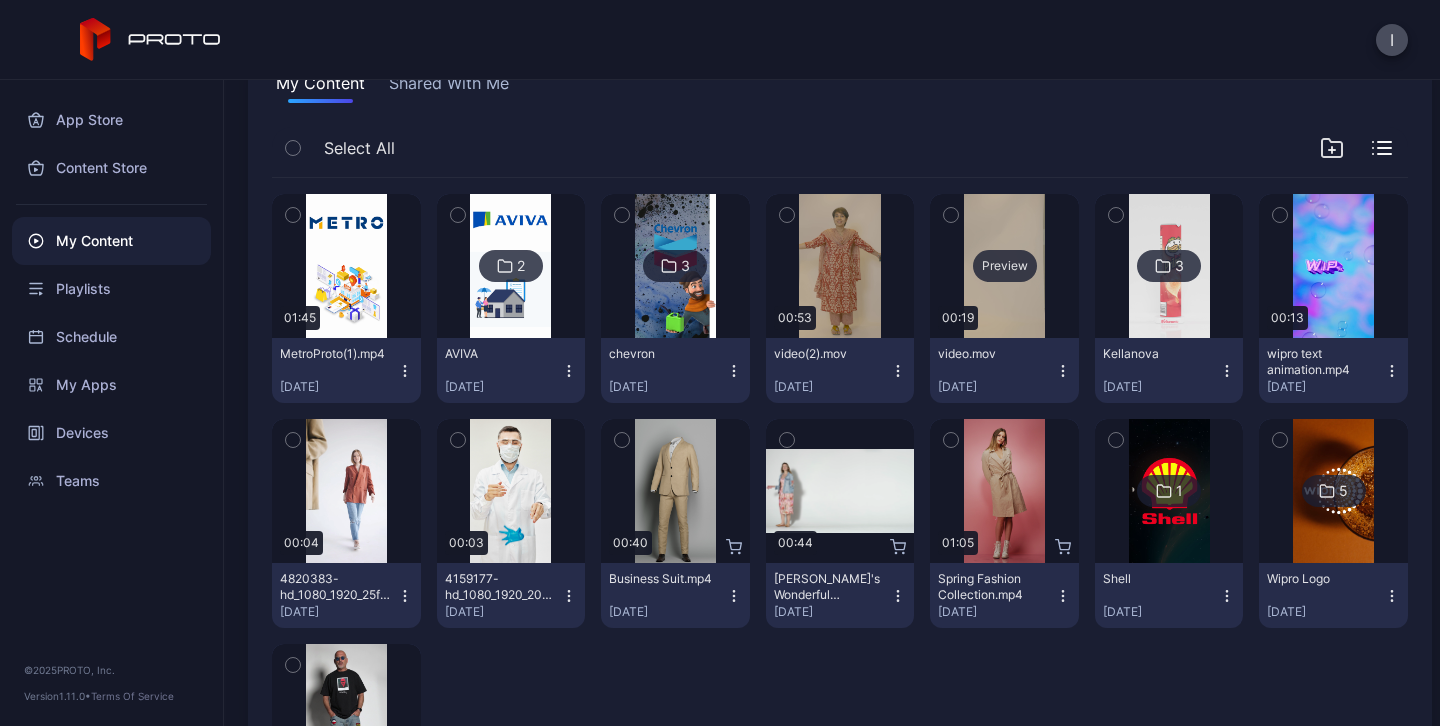 click on "Preview" at bounding box center (1005, 266) 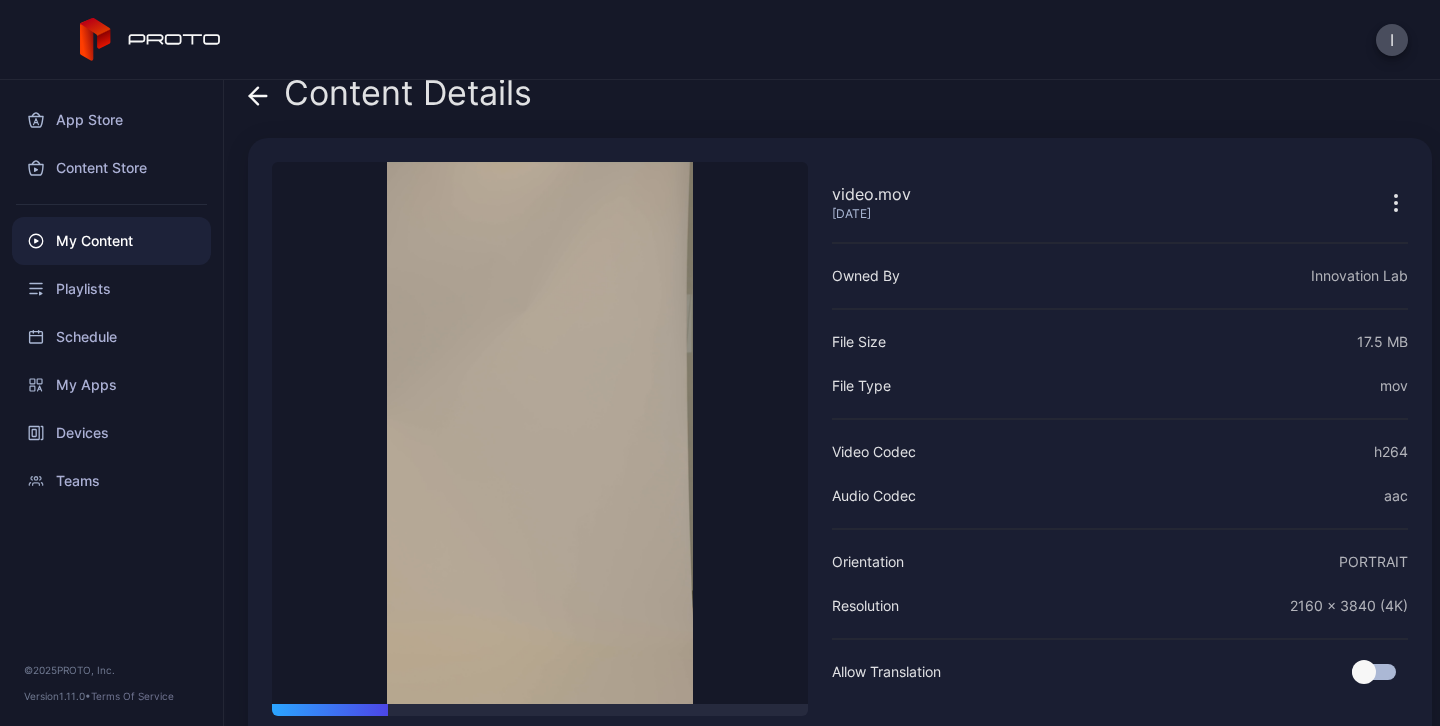 scroll, scrollTop: 0, scrollLeft: 0, axis: both 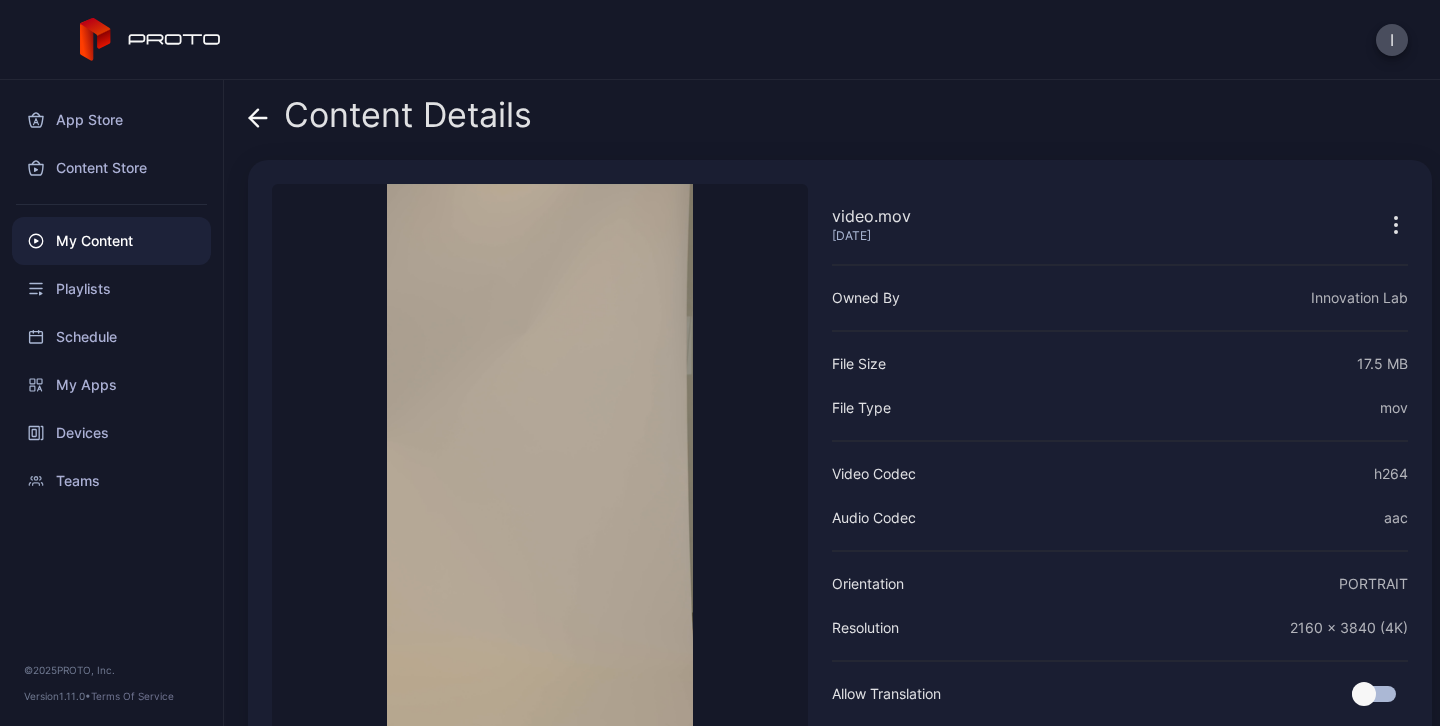 click 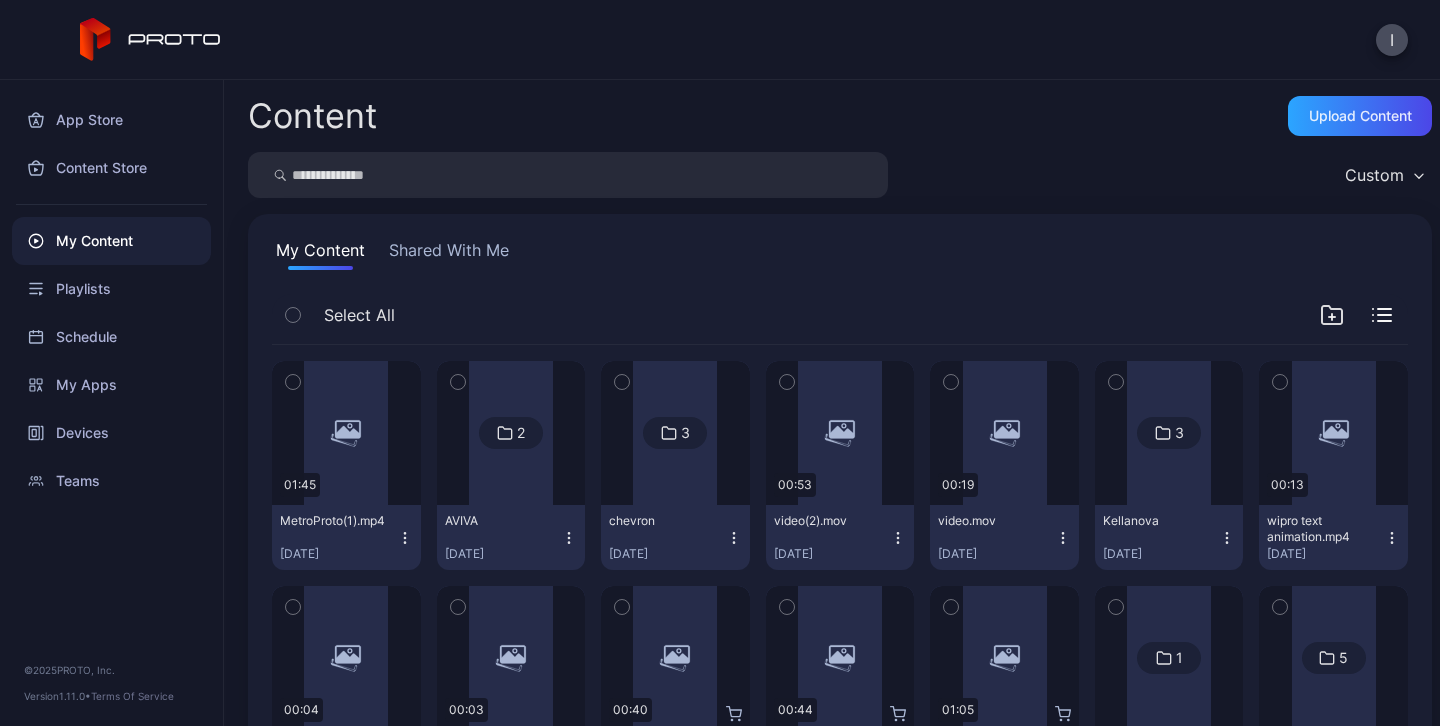 scroll, scrollTop: 167, scrollLeft: 0, axis: vertical 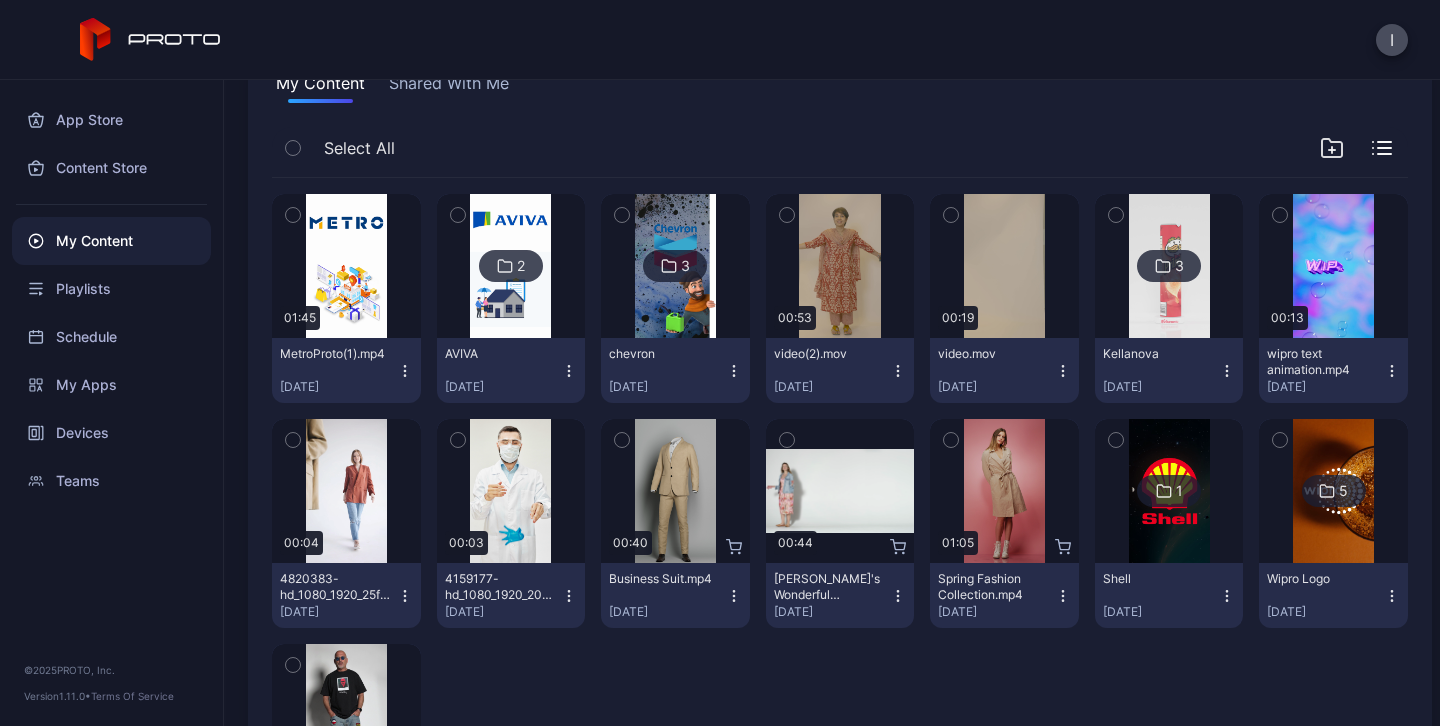 click 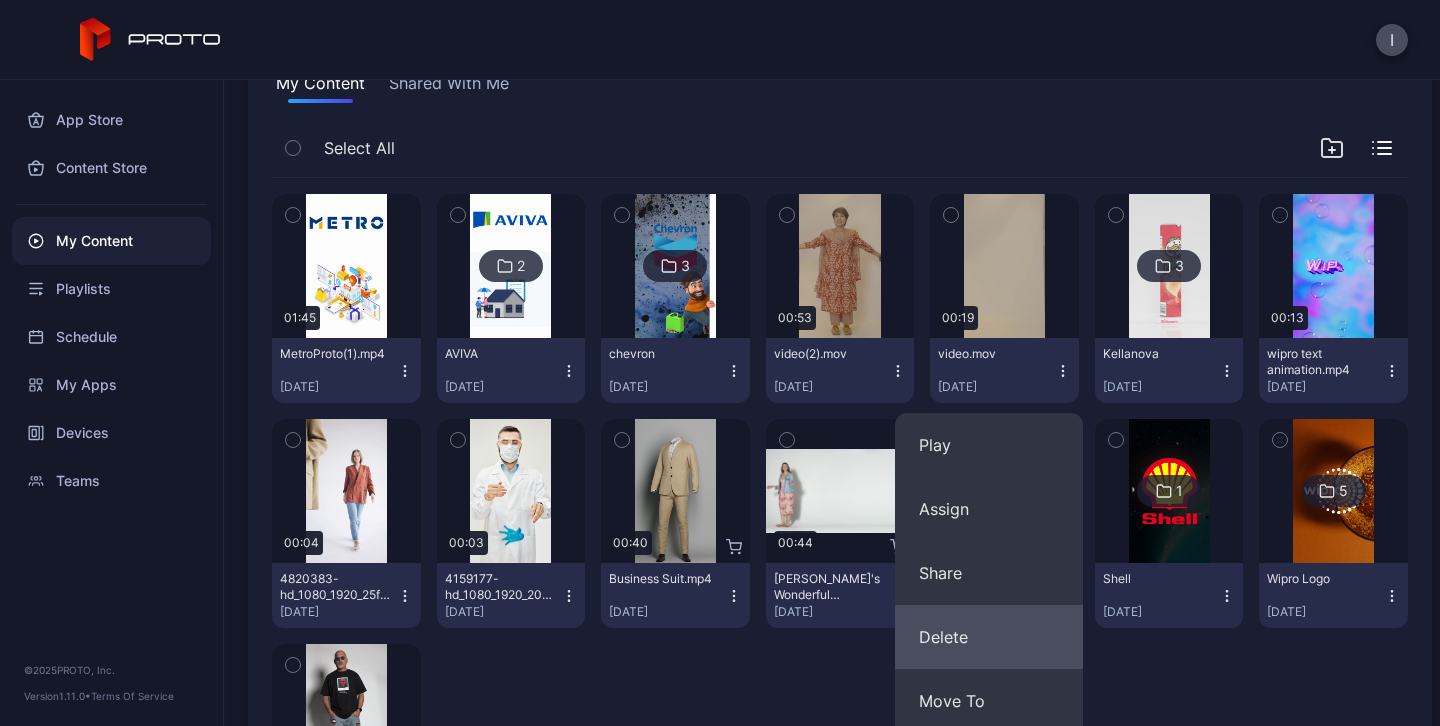 click on "Delete" at bounding box center [989, 637] 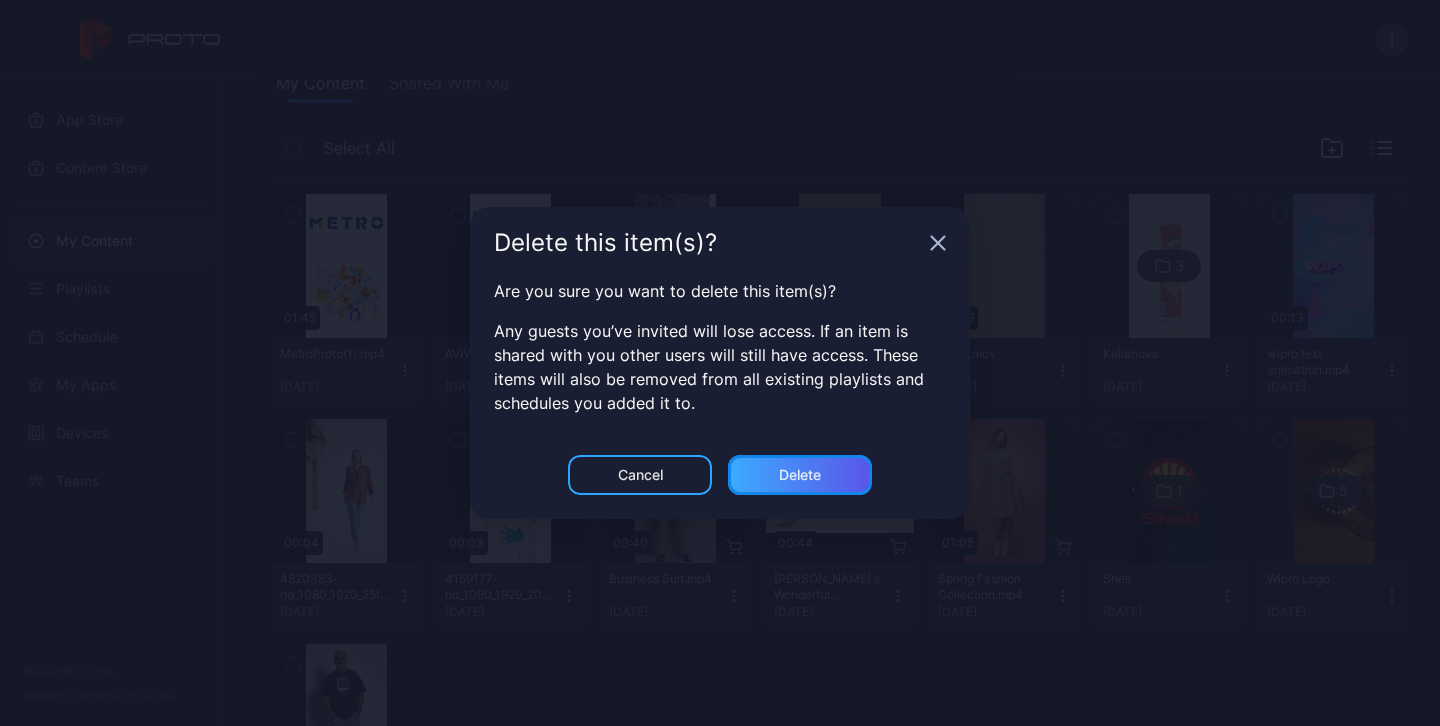 click on "Delete" at bounding box center (800, 475) 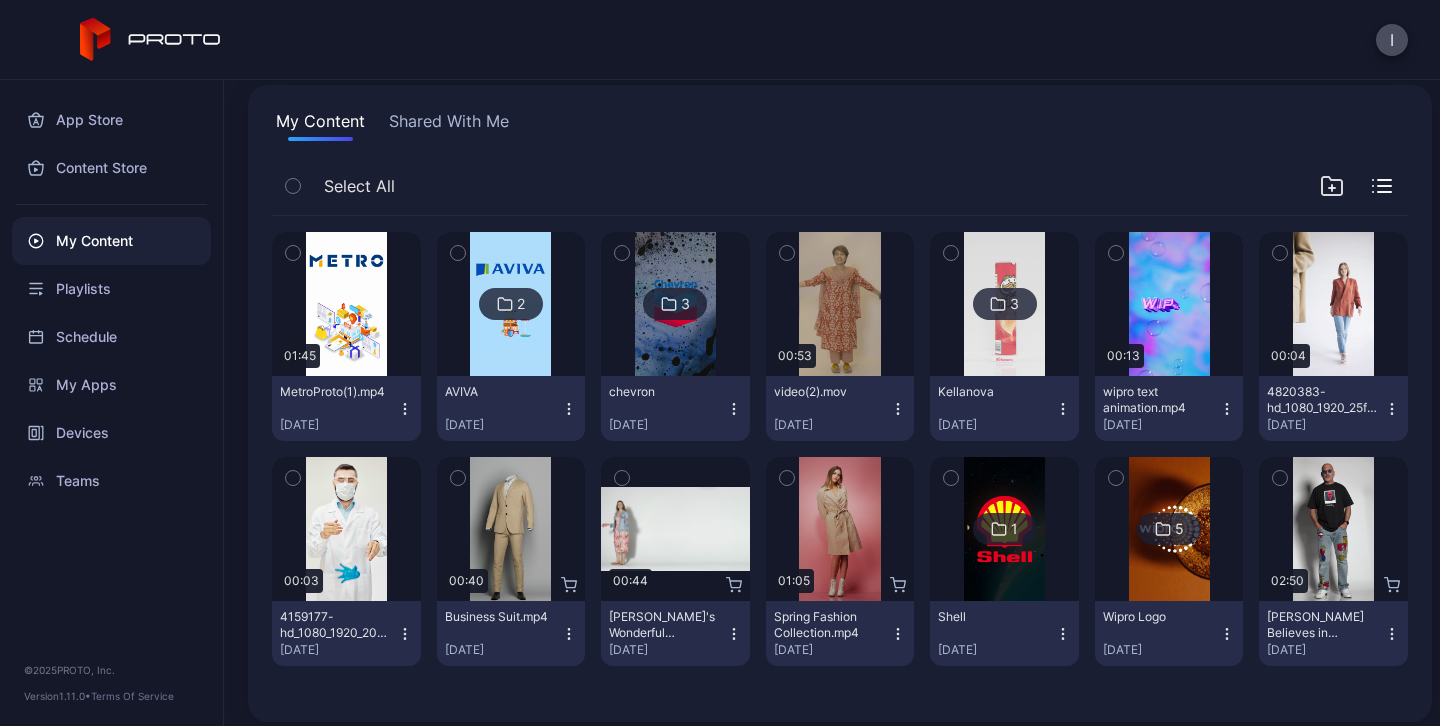 scroll, scrollTop: 141, scrollLeft: 0, axis: vertical 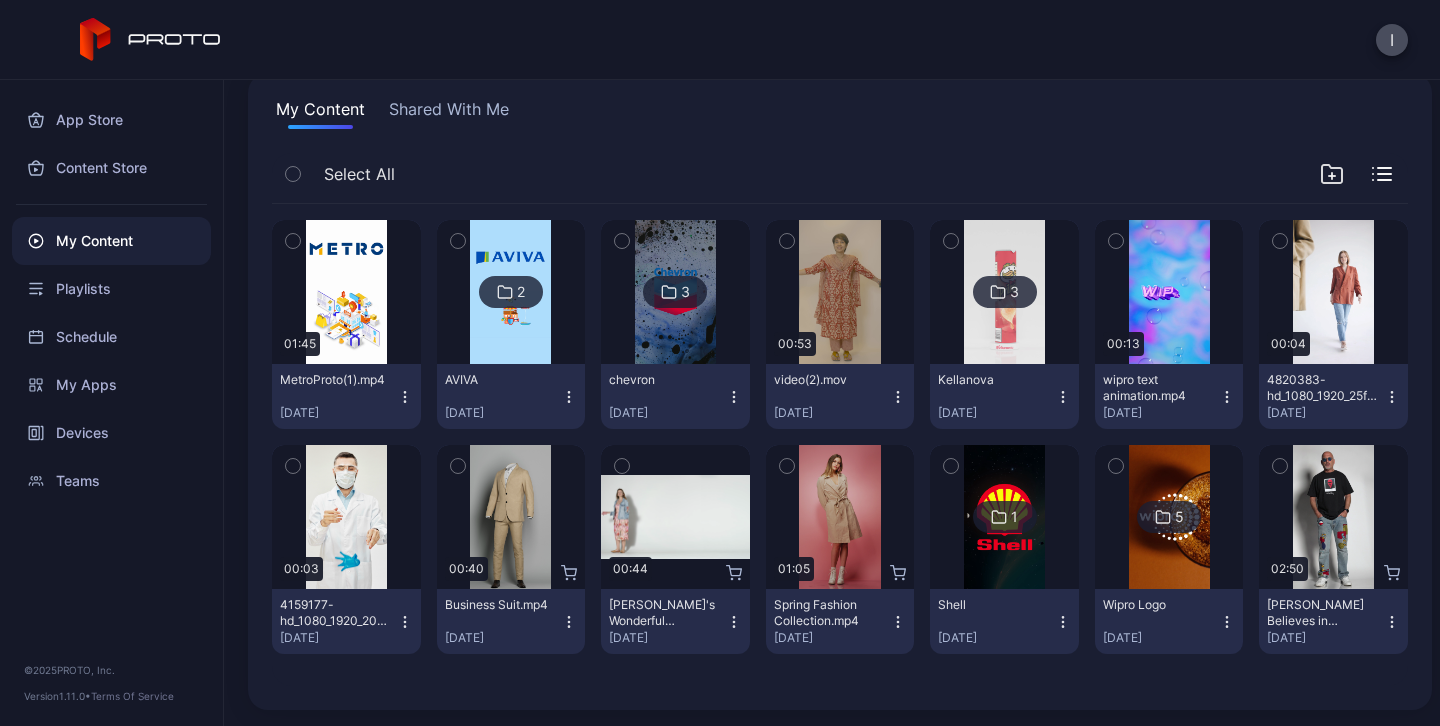 click 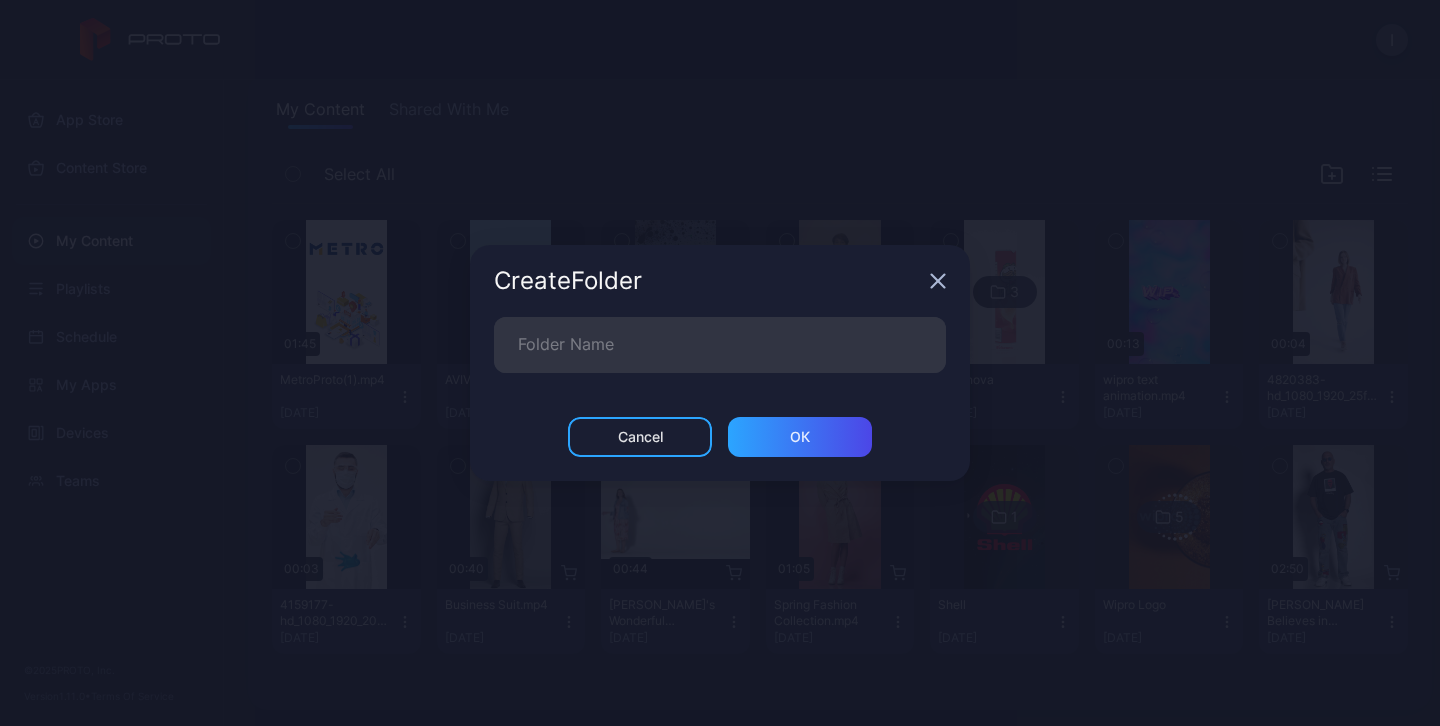 click on "Create  Folder" at bounding box center [720, 281] 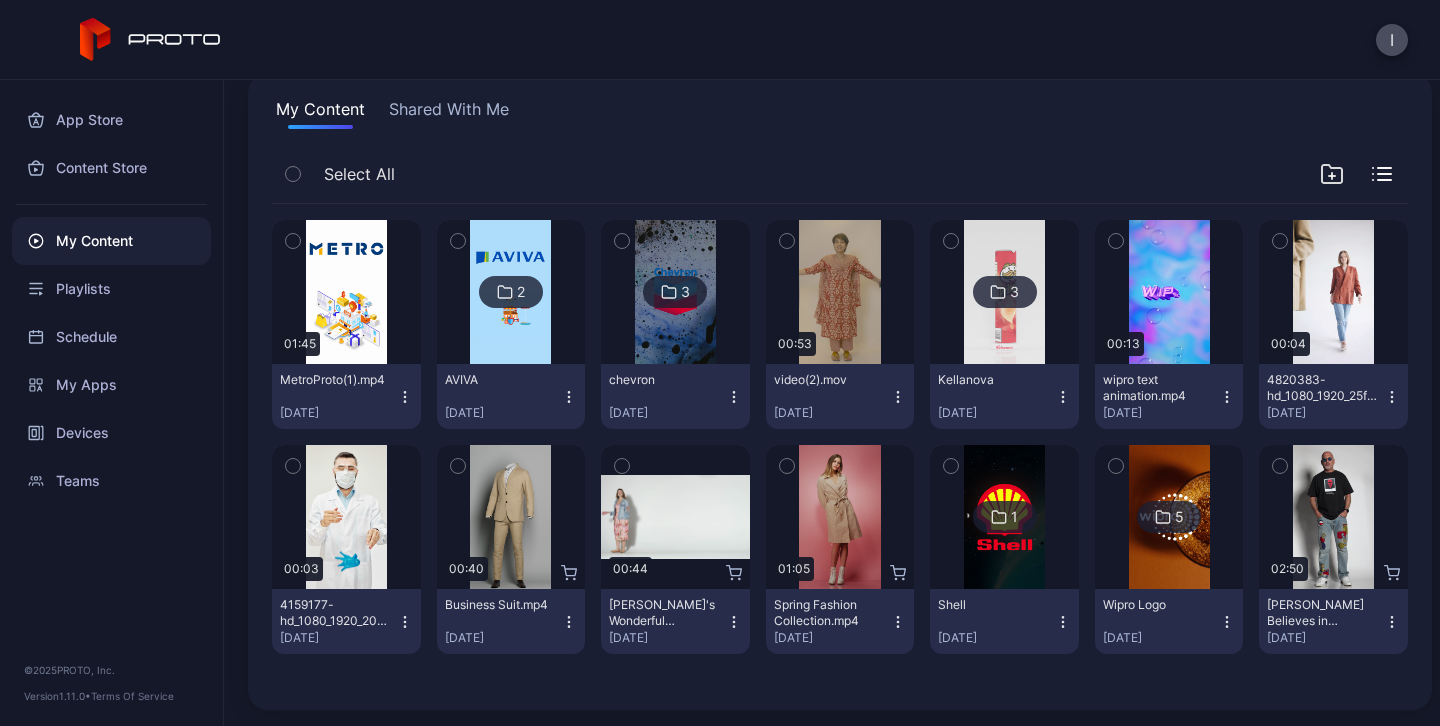 click 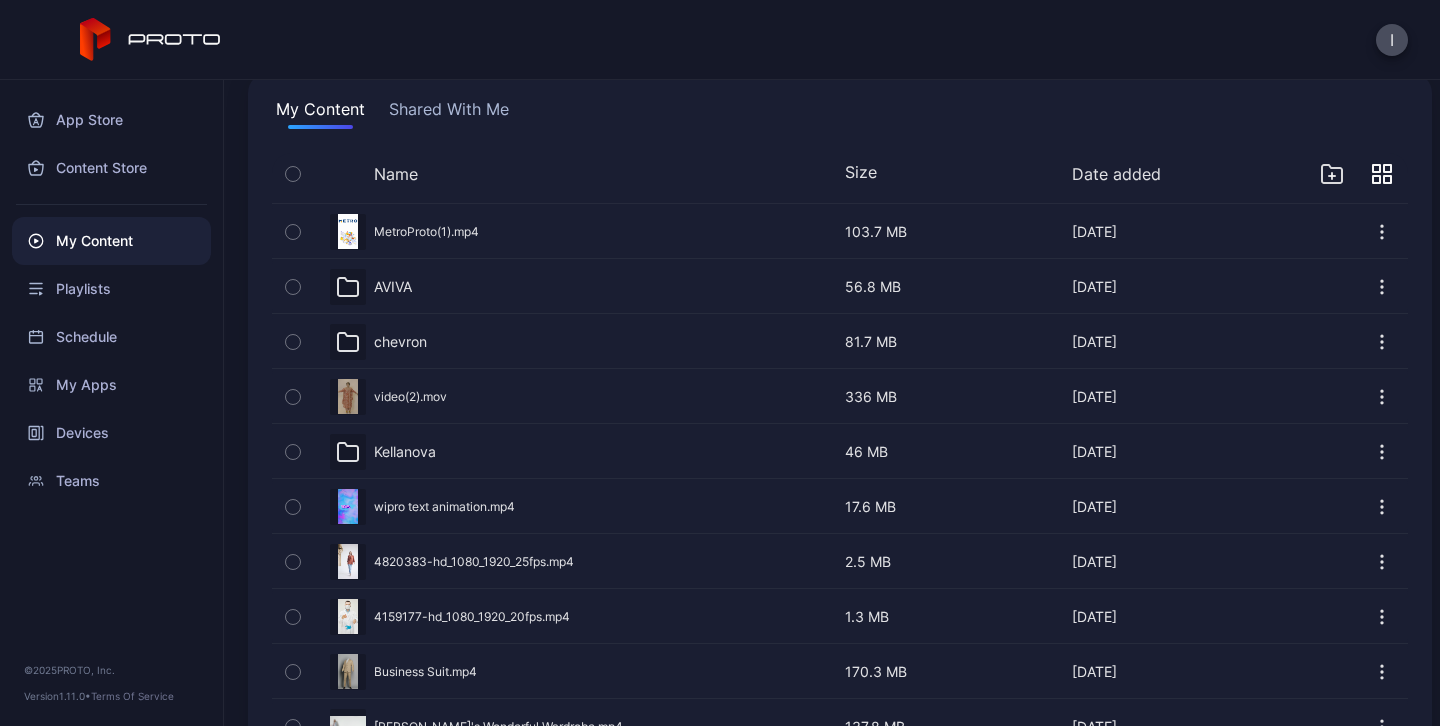 click 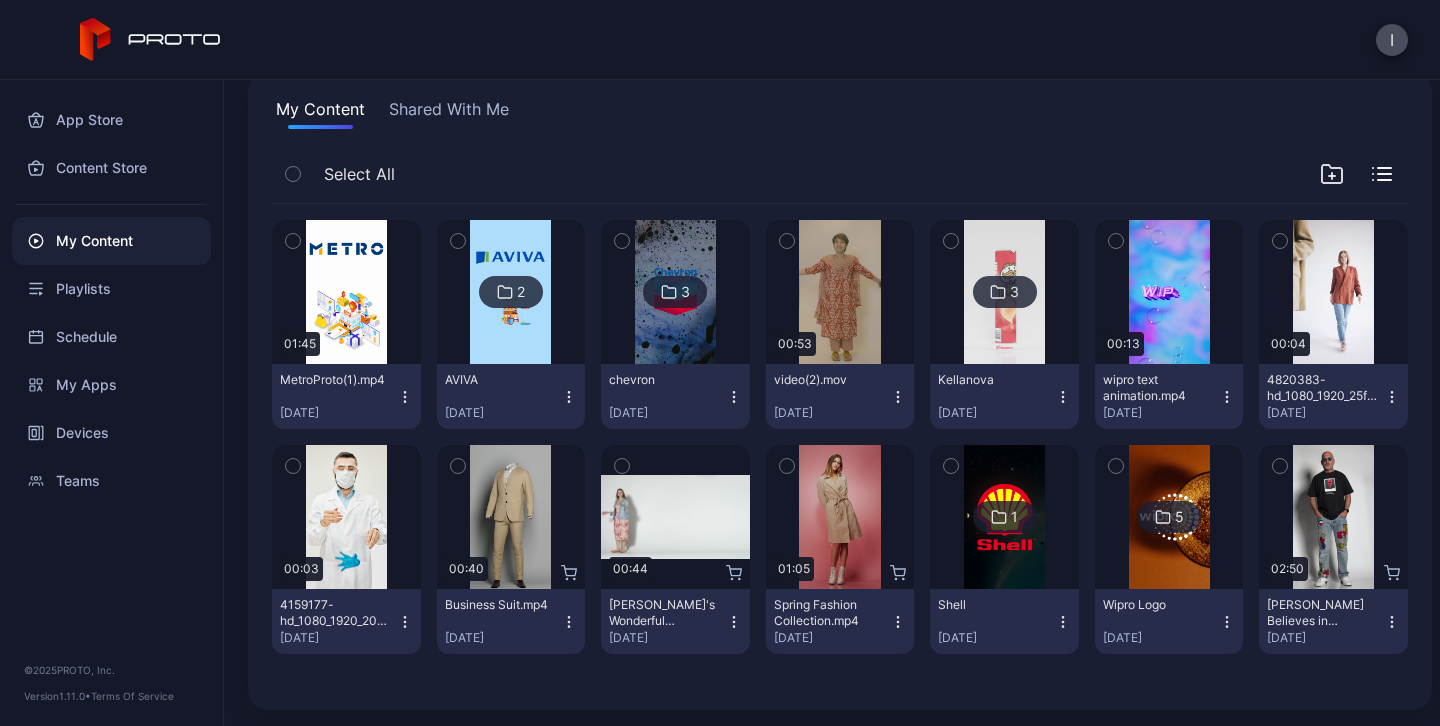 click on "3" at bounding box center [685, 292] 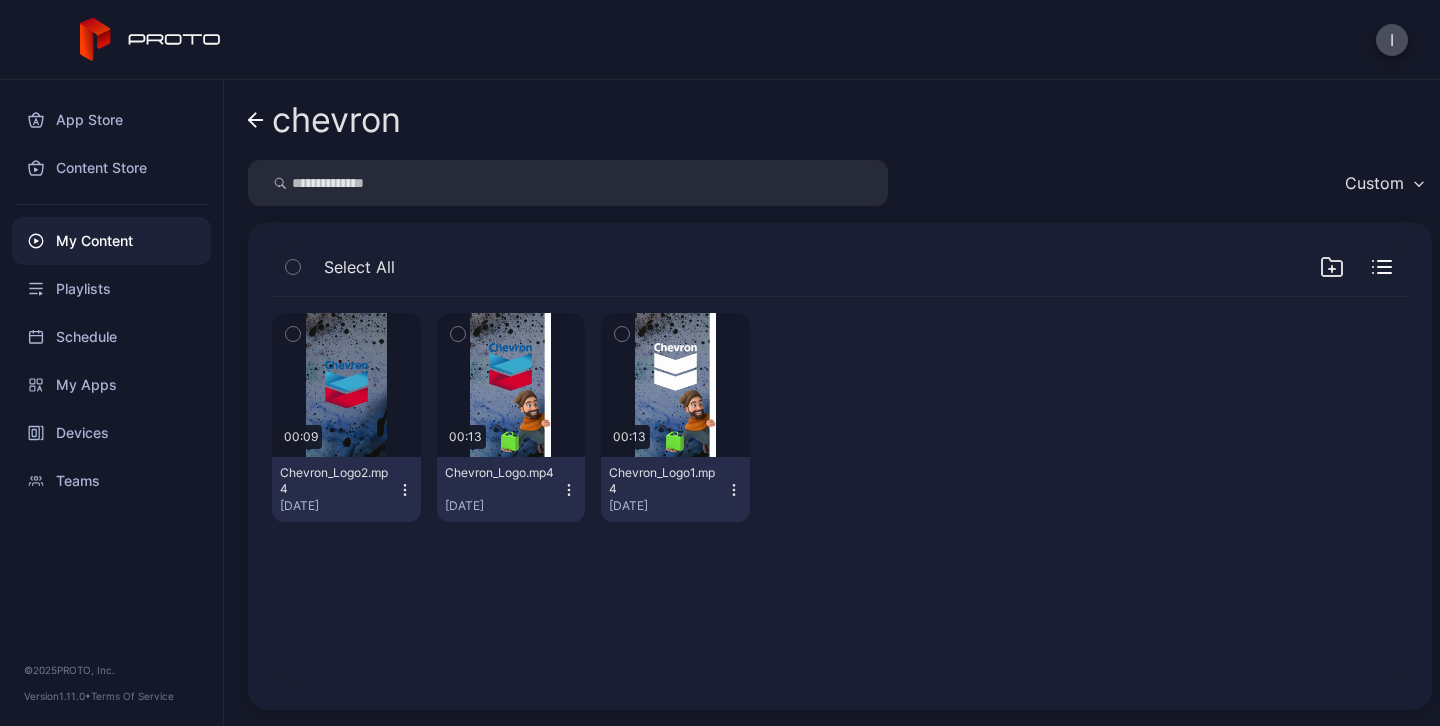 click 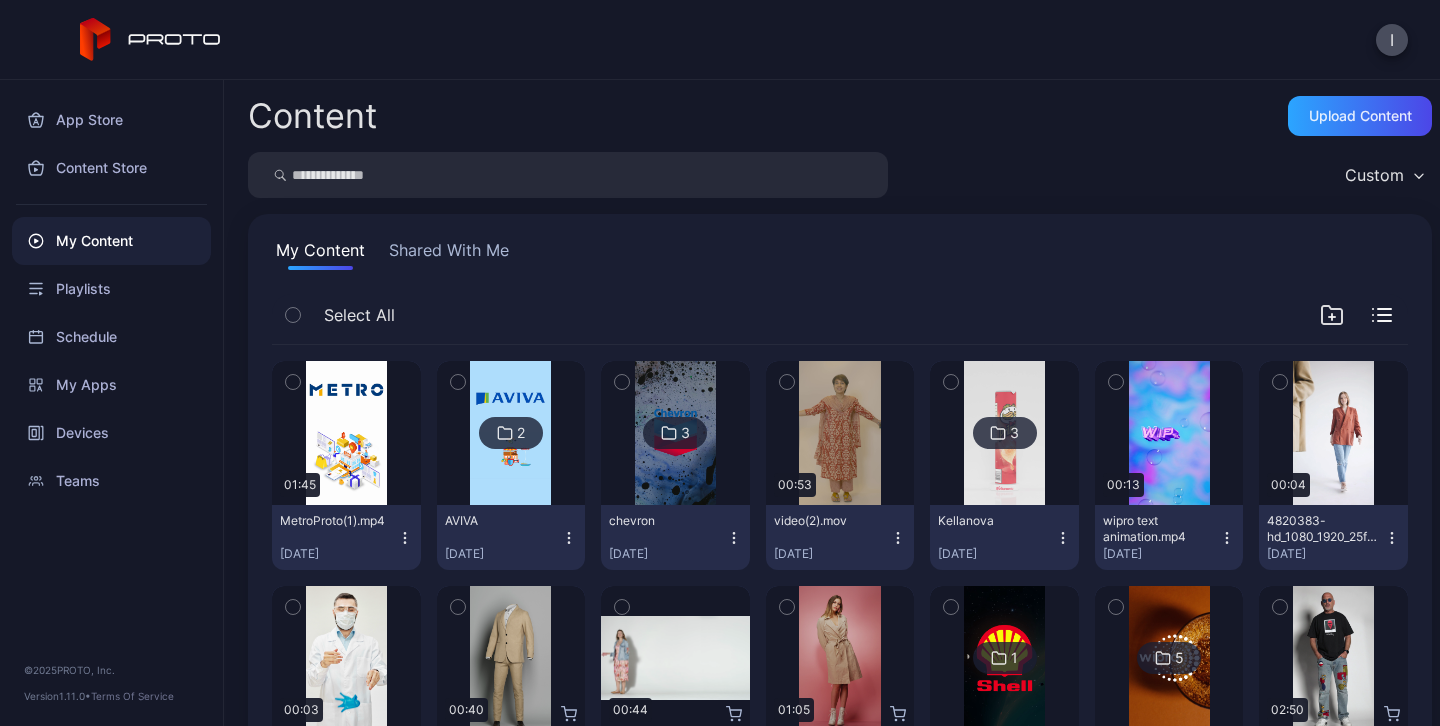 scroll, scrollTop: 141, scrollLeft: 0, axis: vertical 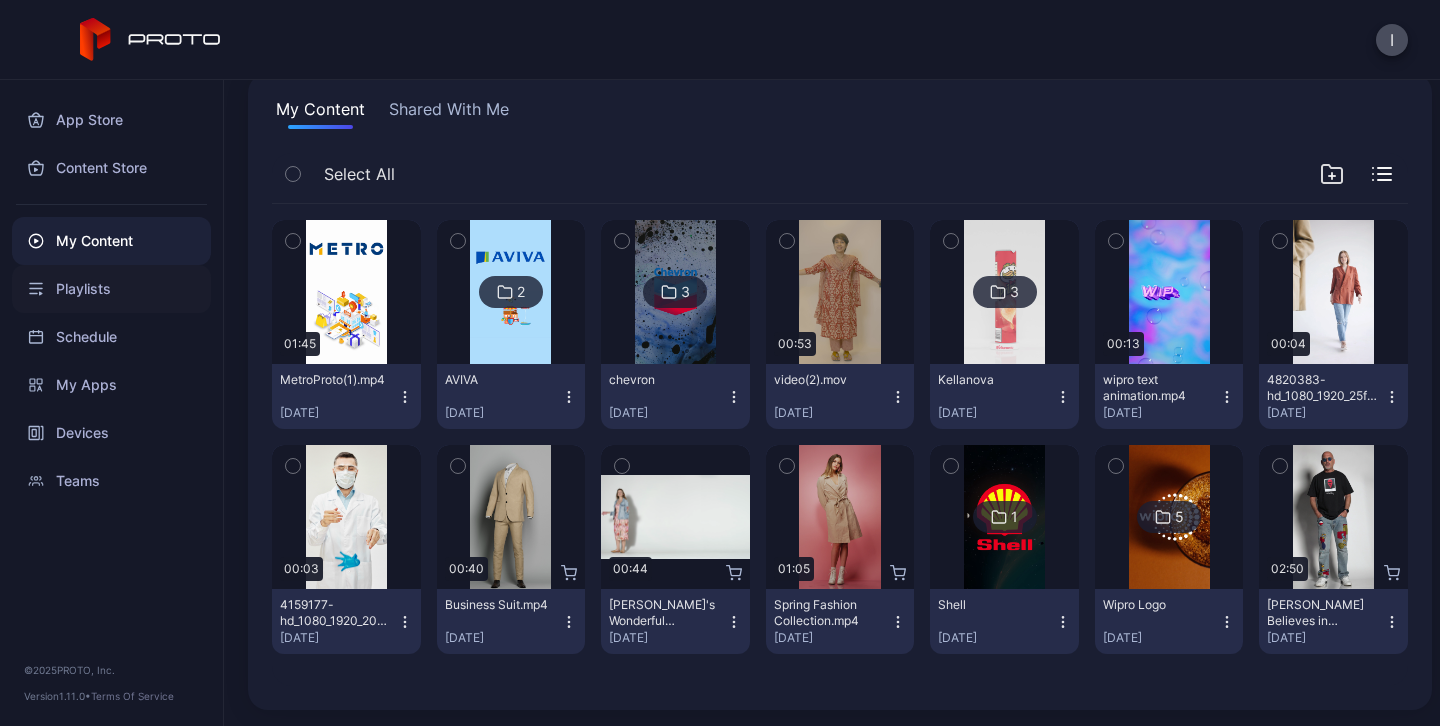 click on "Playlists" at bounding box center (111, 289) 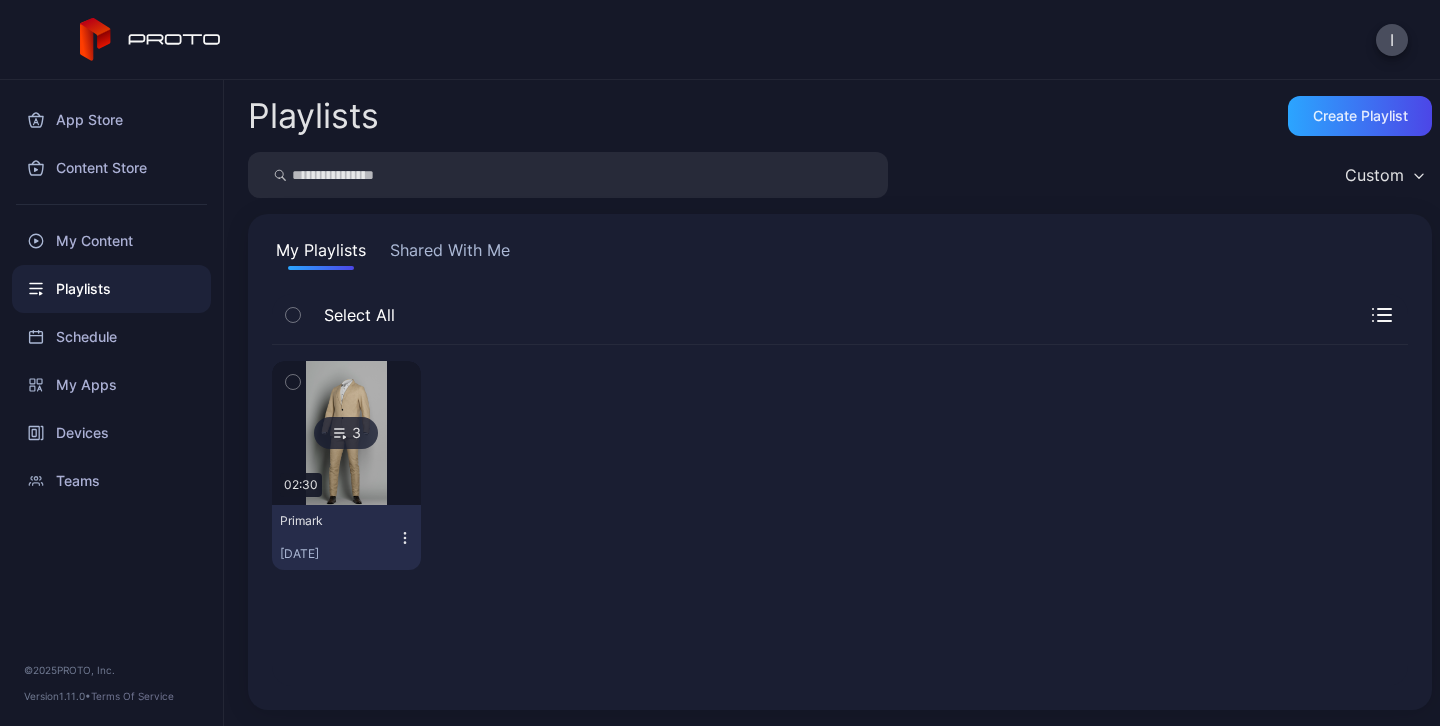 click 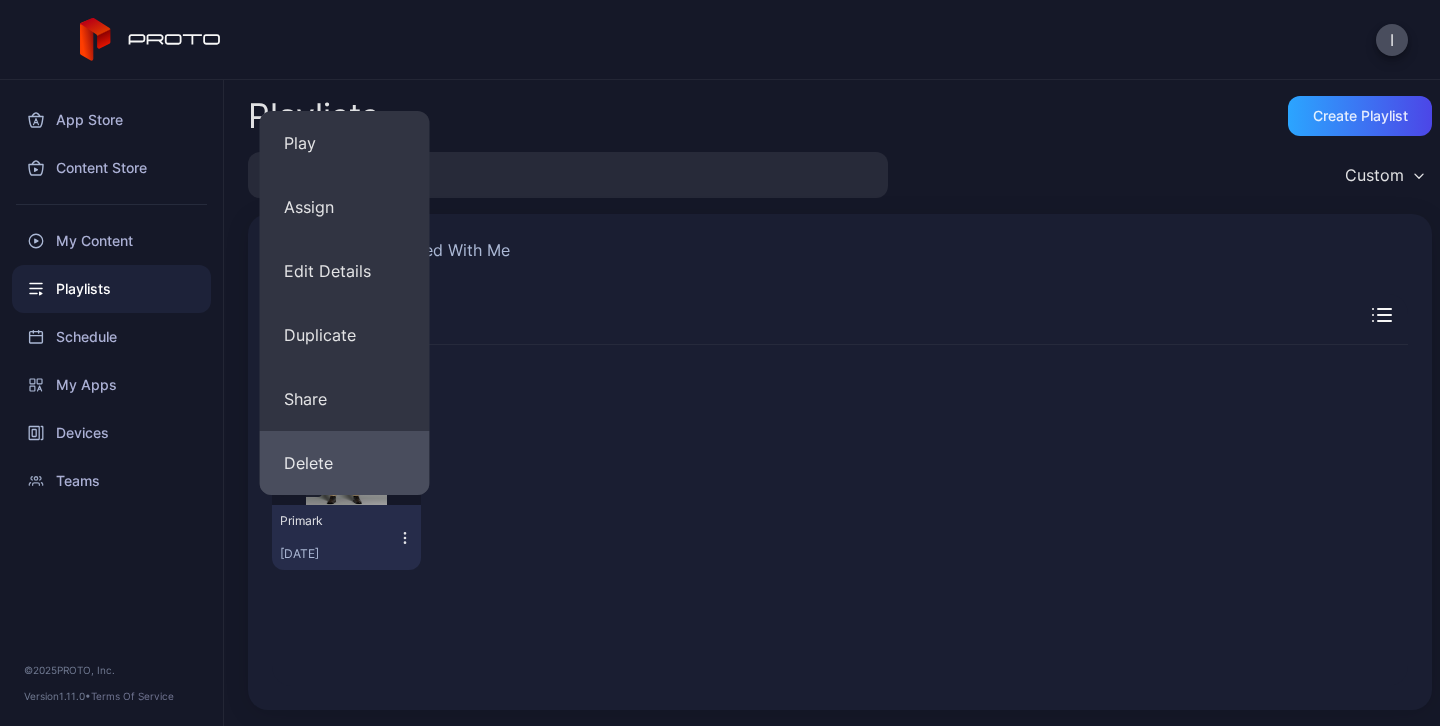 click on "Delete" at bounding box center (345, 463) 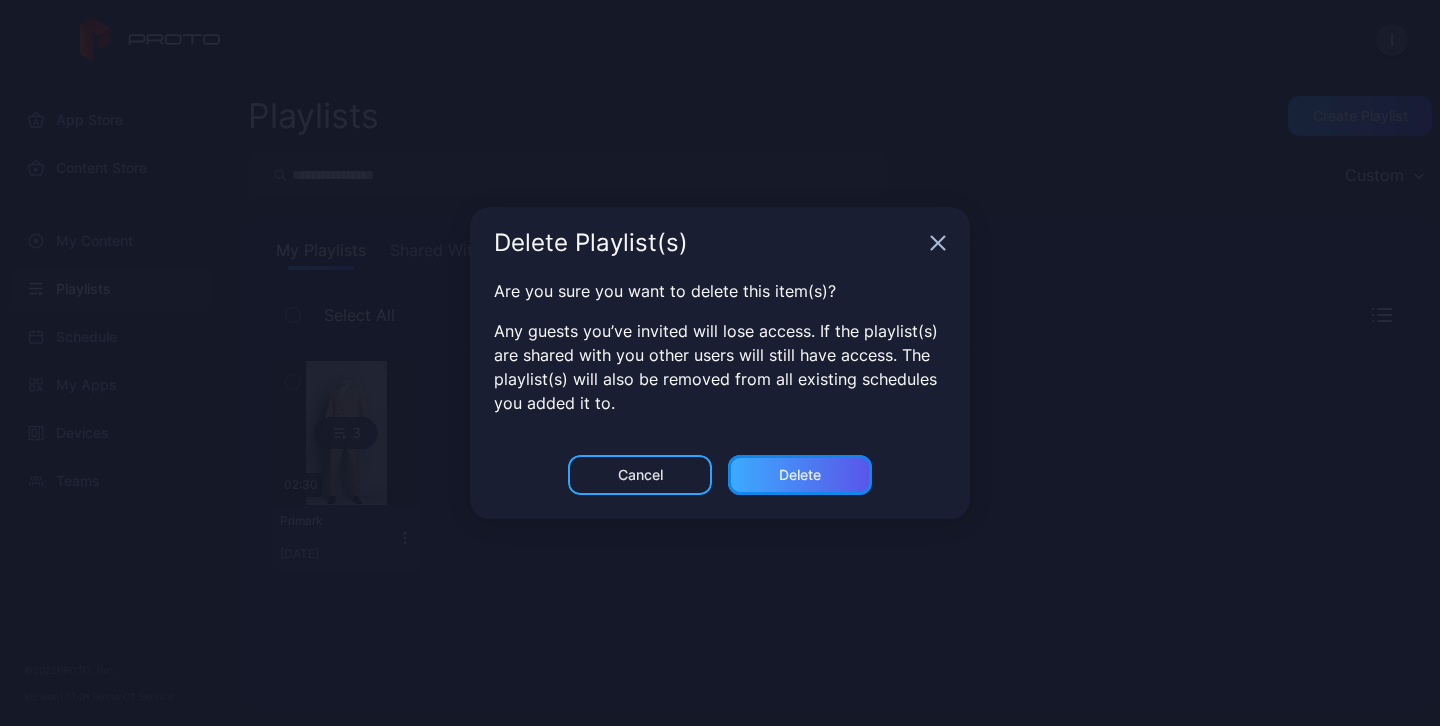 click on "Delete" at bounding box center (800, 475) 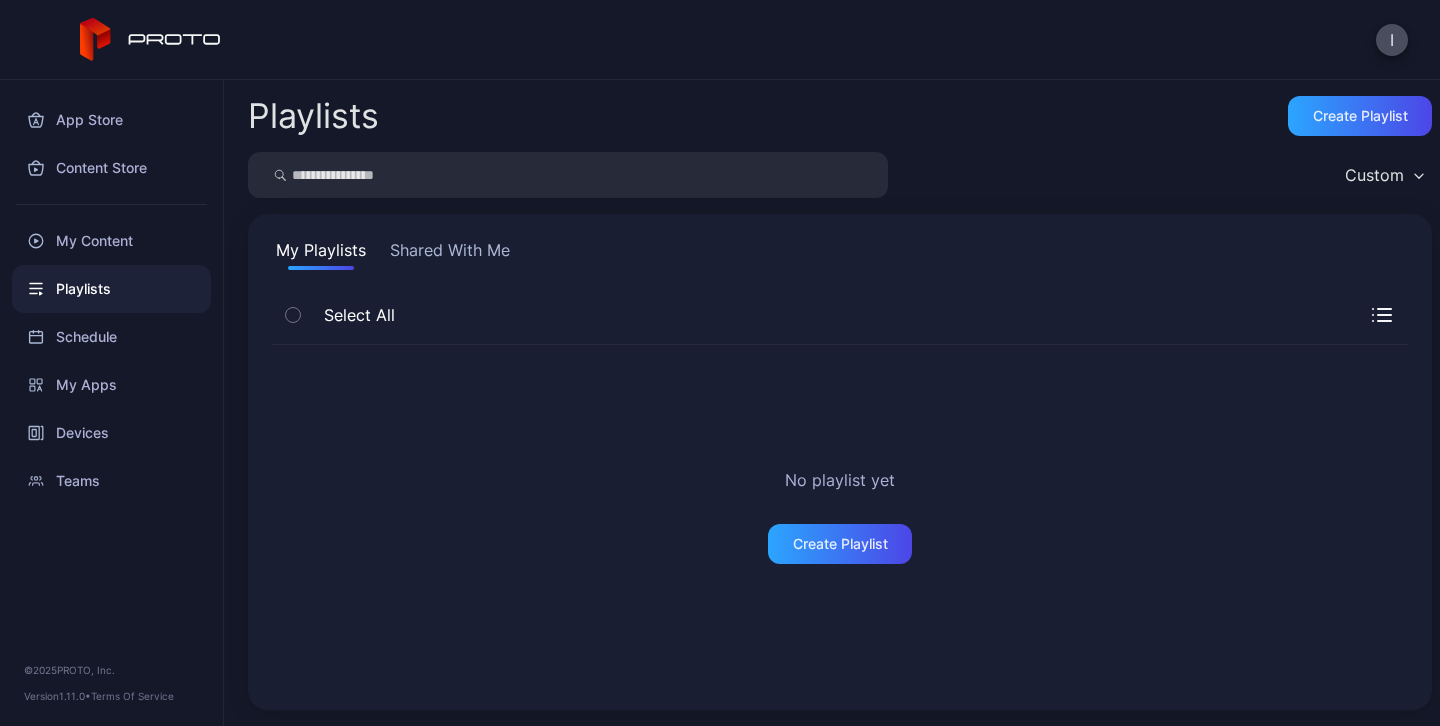 click on "Shared With Me" at bounding box center (450, 254) 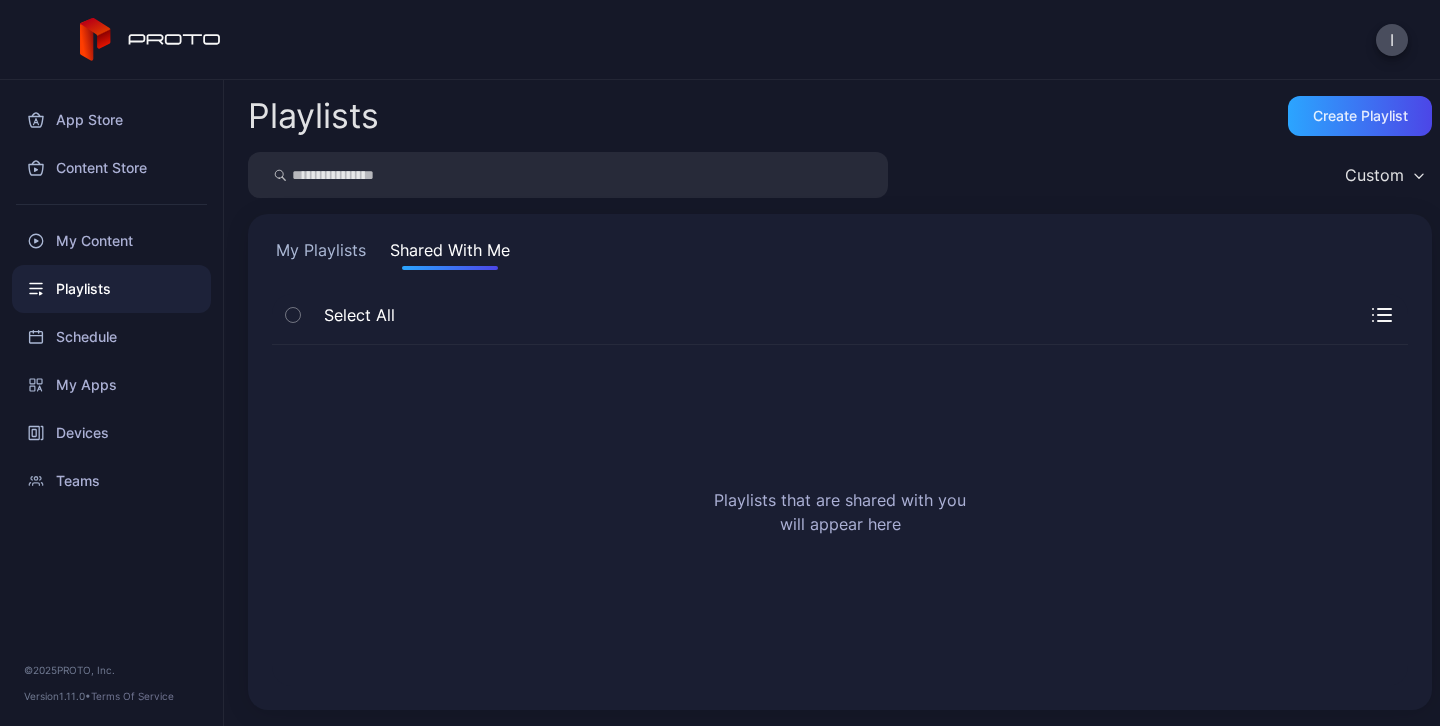 click on "My Playlists" at bounding box center [321, 254] 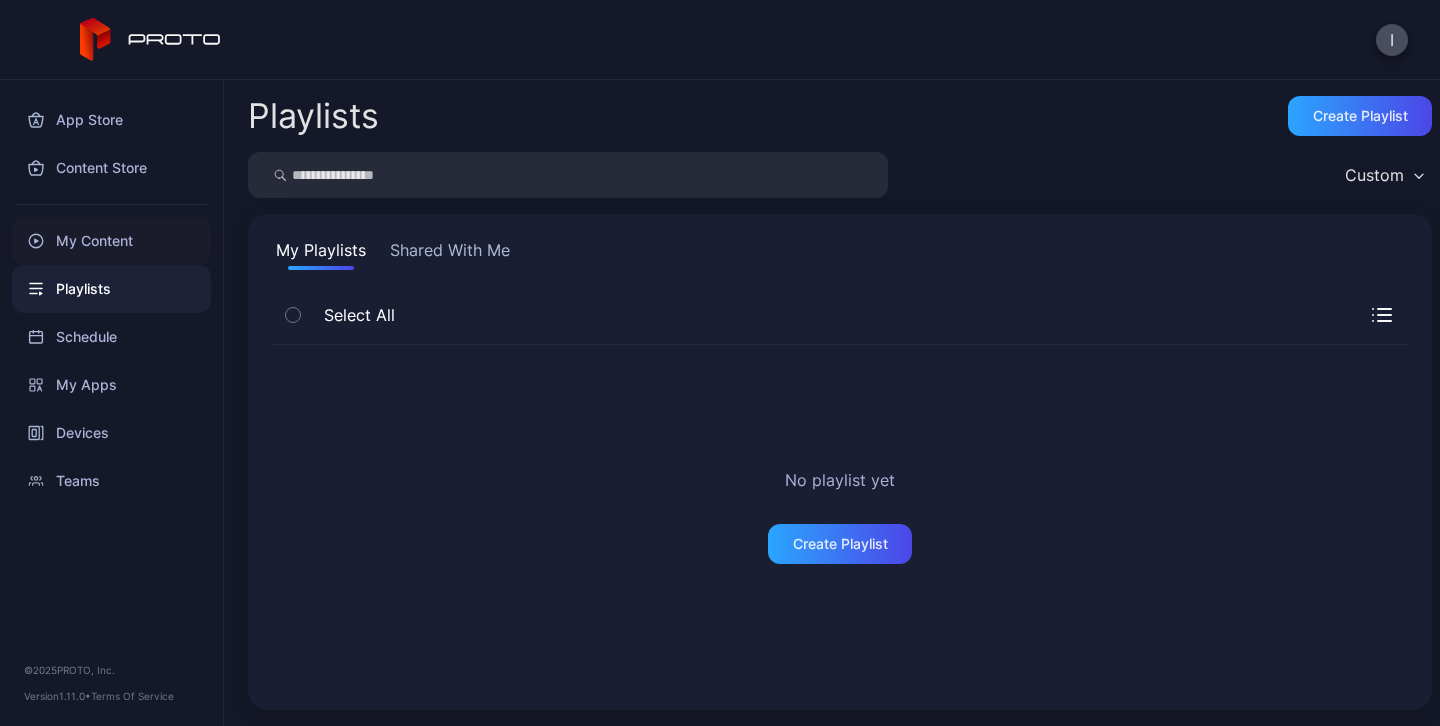 click on "My Content" at bounding box center (111, 241) 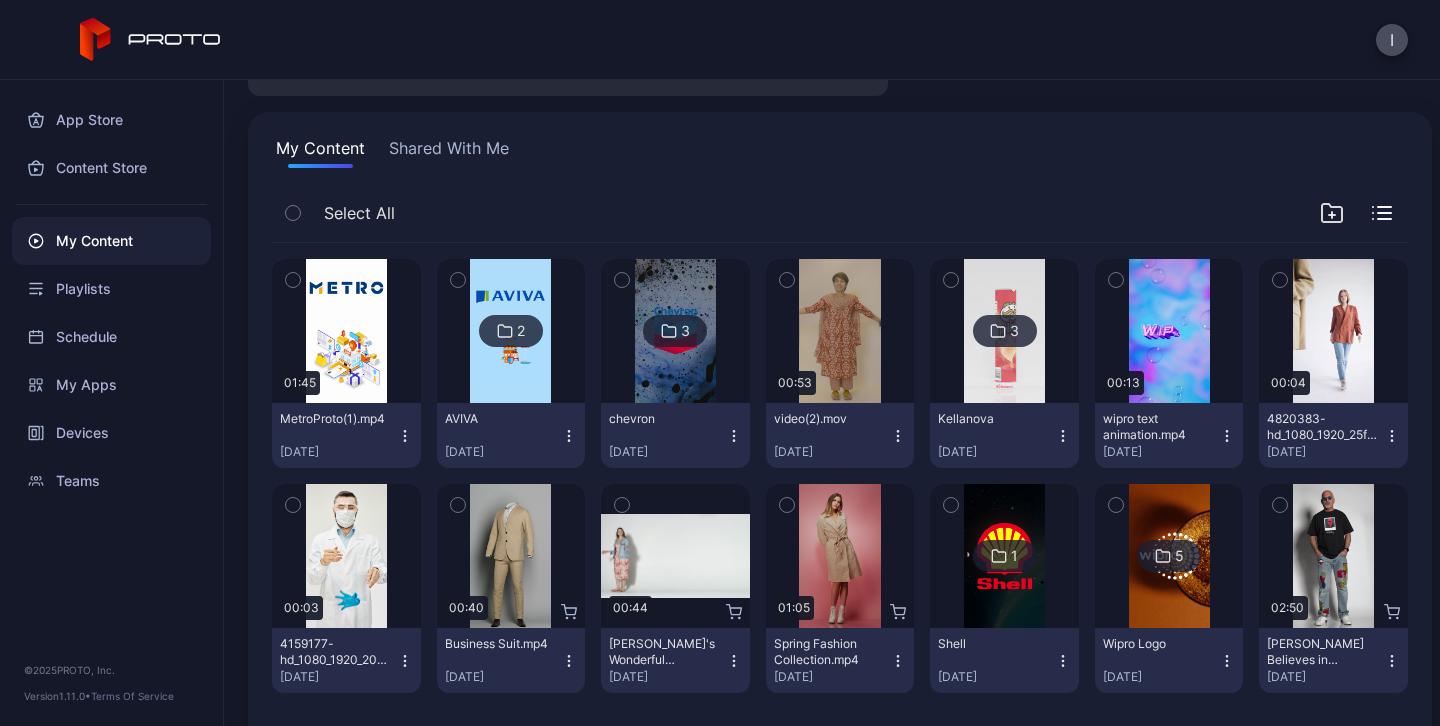 scroll, scrollTop: 141, scrollLeft: 0, axis: vertical 